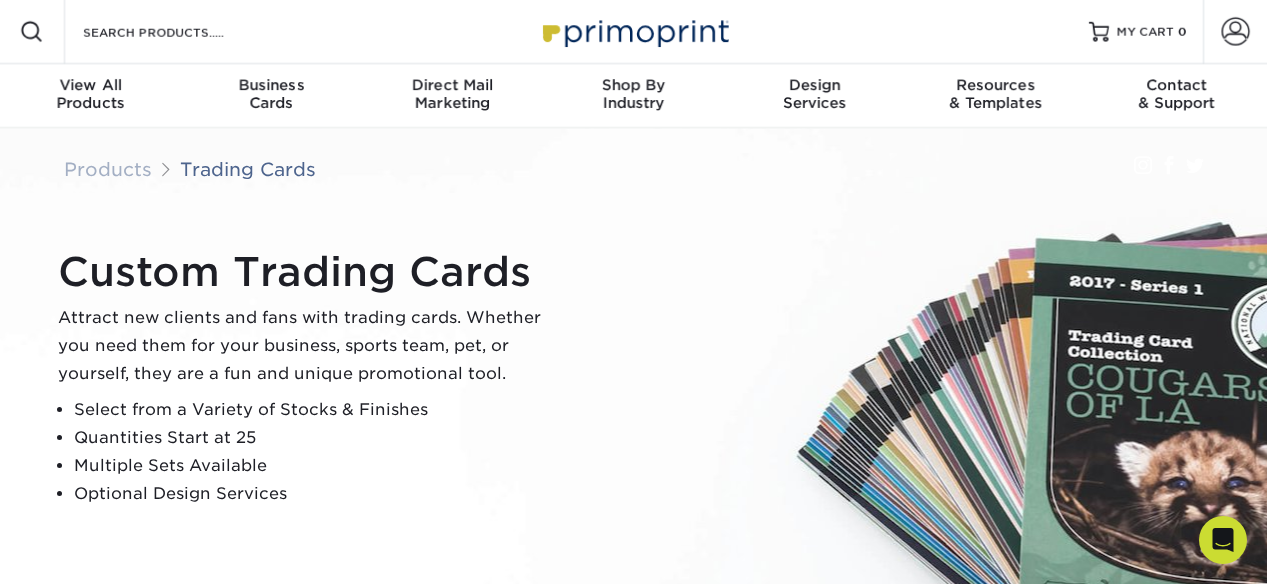 scroll, scrollTop: 0, scrollLeft: 0, axis: both 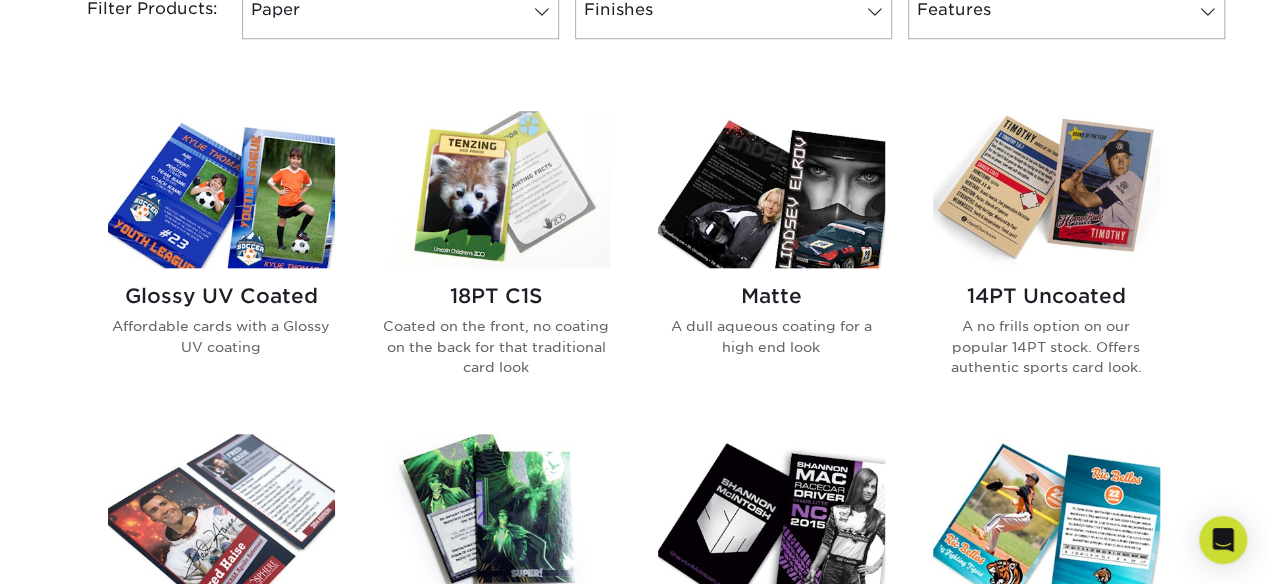 click at bounding box center (1046, 189) 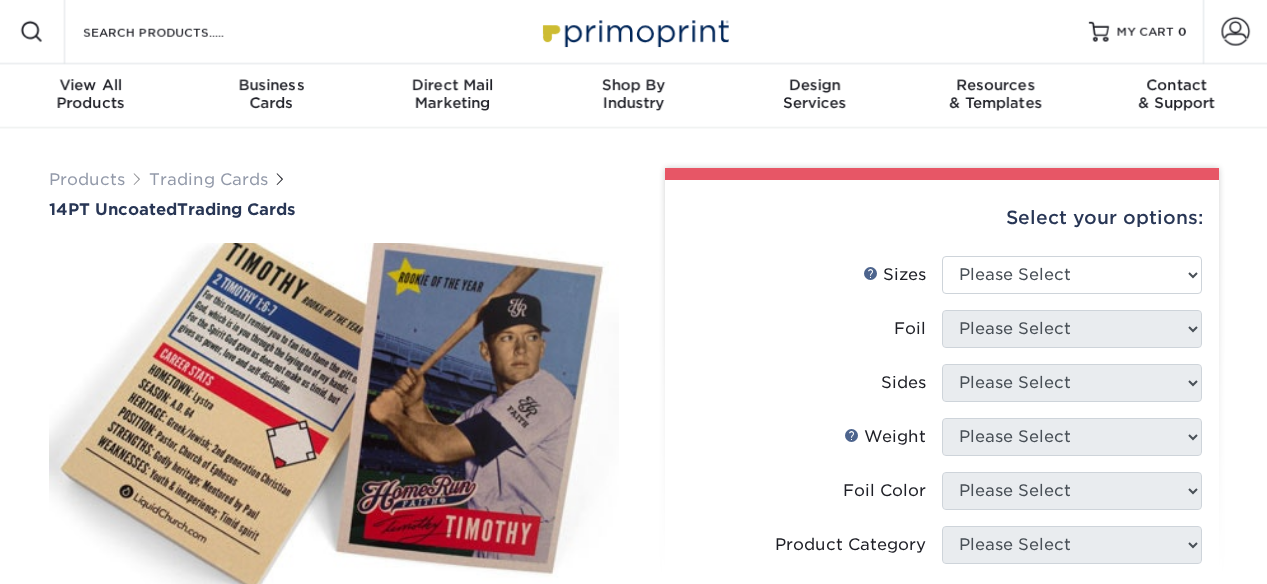 scroll, scrollTop: 0, scrollLeft: 0, axis: both 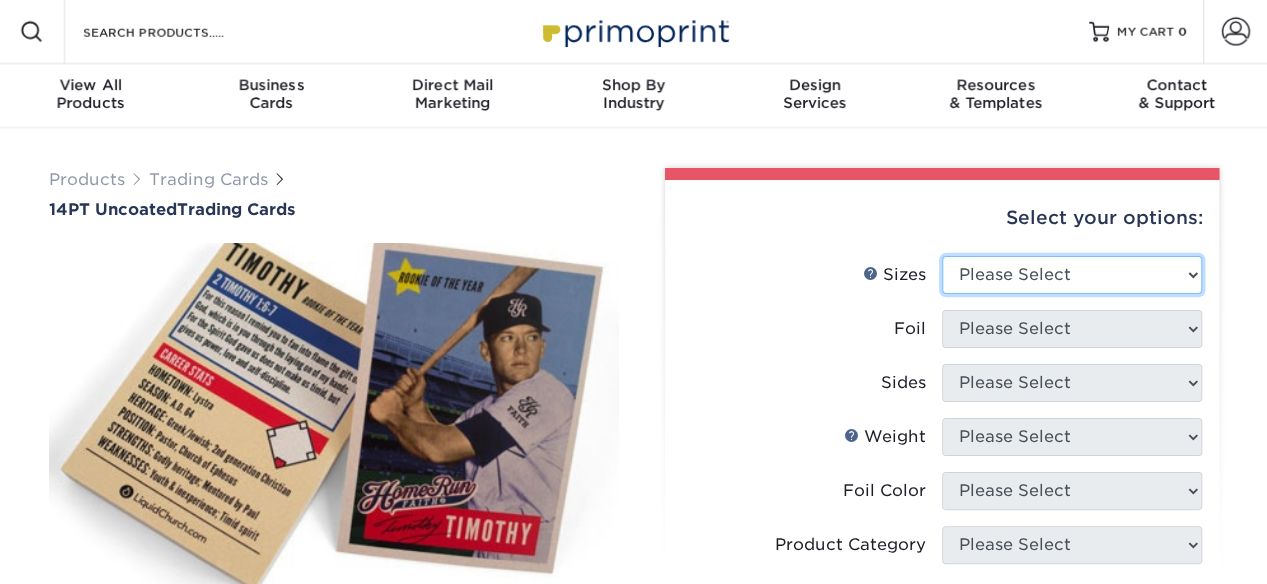 click on "Please Select
2.5" x 3.5"" at bounding box center [1072, 275] 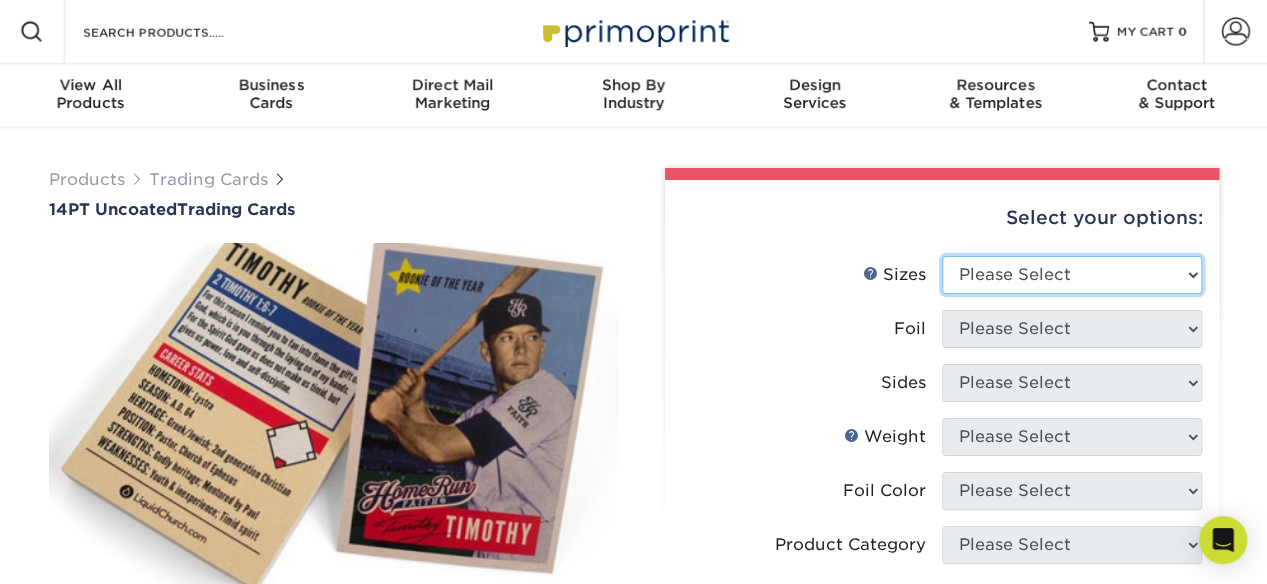 select on "2.50x3.50" 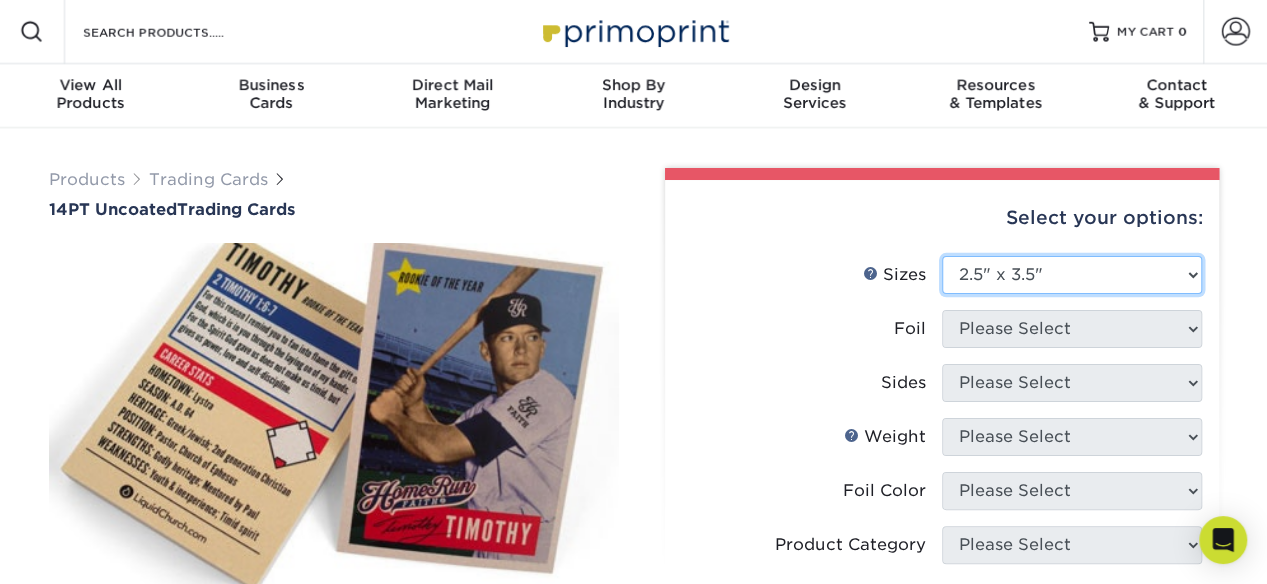 click on "Please Select
2.5" x 3.5"" at bounding box center (1072, 275) 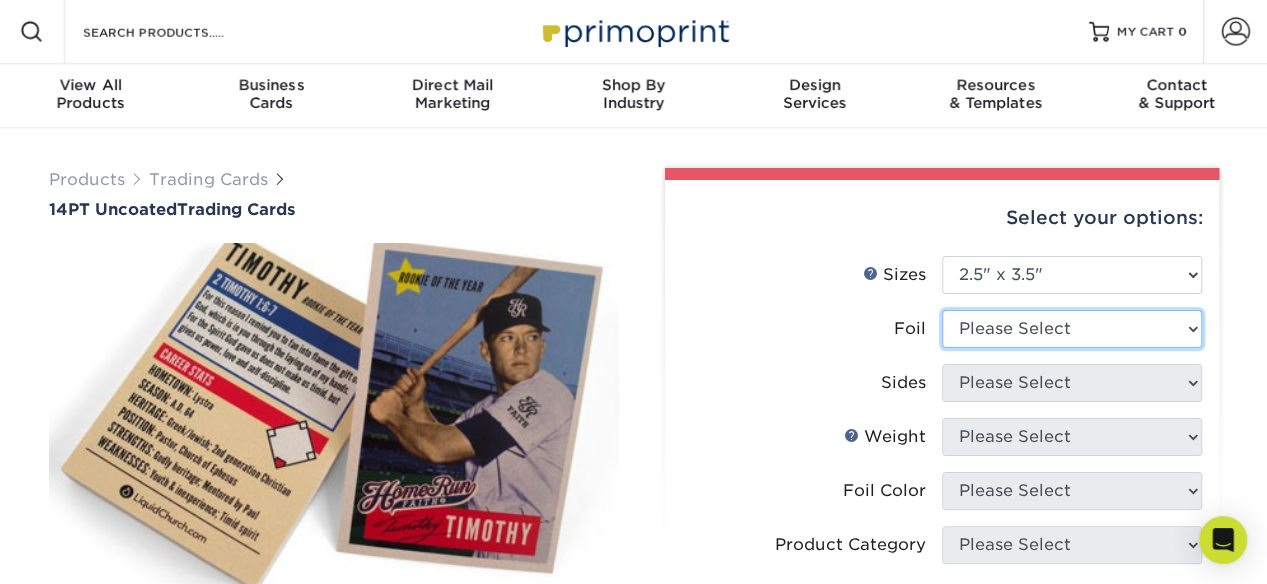 click on "Please Select Yes No" at bounding box center (1072, 329) 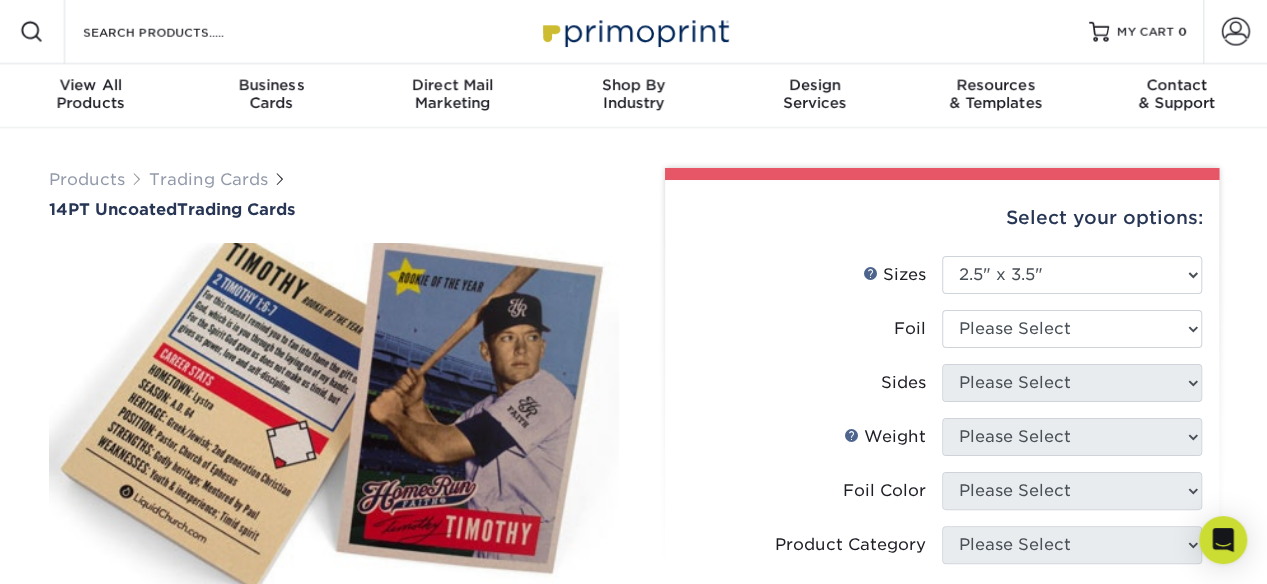 drag, startPoint x: 792, startPoint y: 353, endPoint x: 840, endPoint y: 344, distance: 48.83646 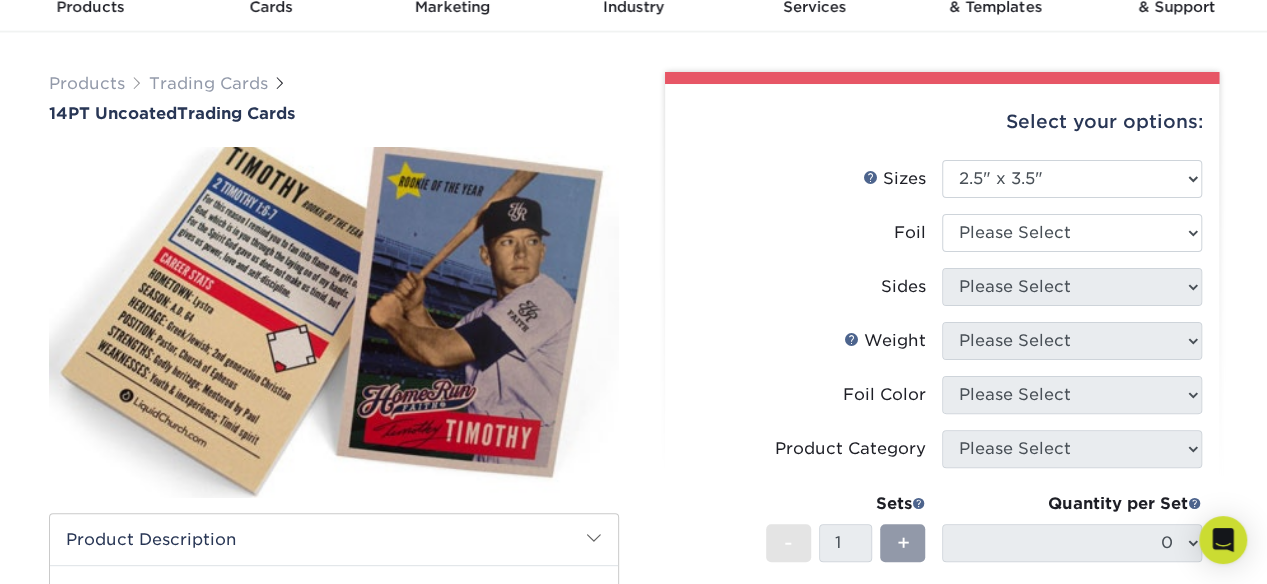 scroll, scrollTop: 100, scrollLeft: 0, axis: vertical 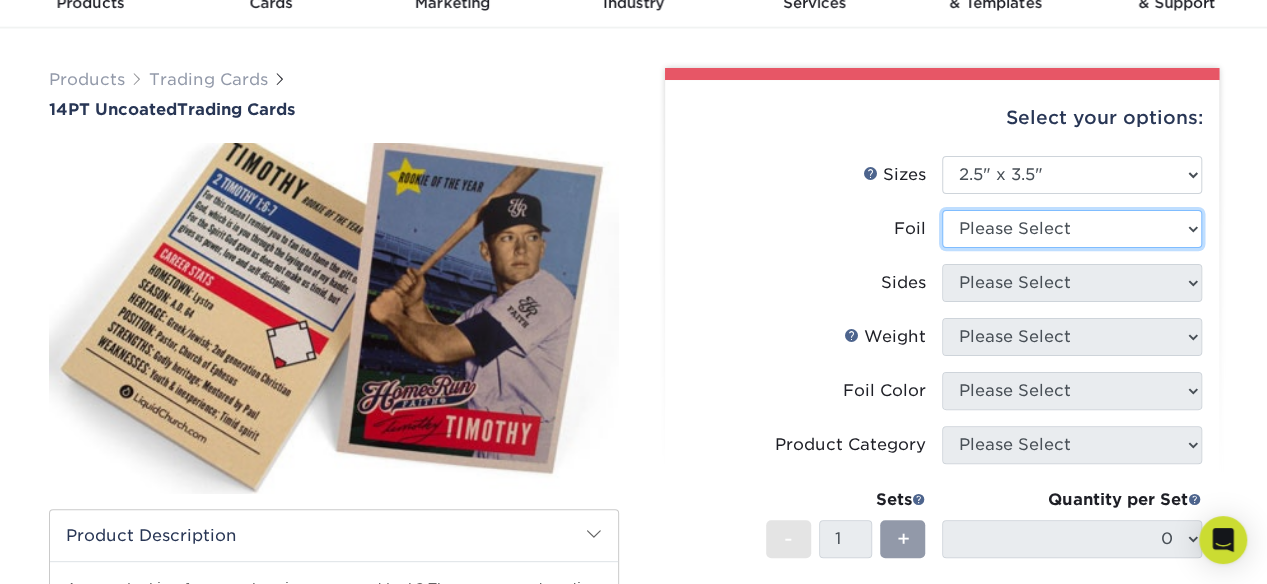 drag, startPoint x: 1074, startPoint y: 220, endPoint x: 1062, endPoint y: 245, distance: 27.730848 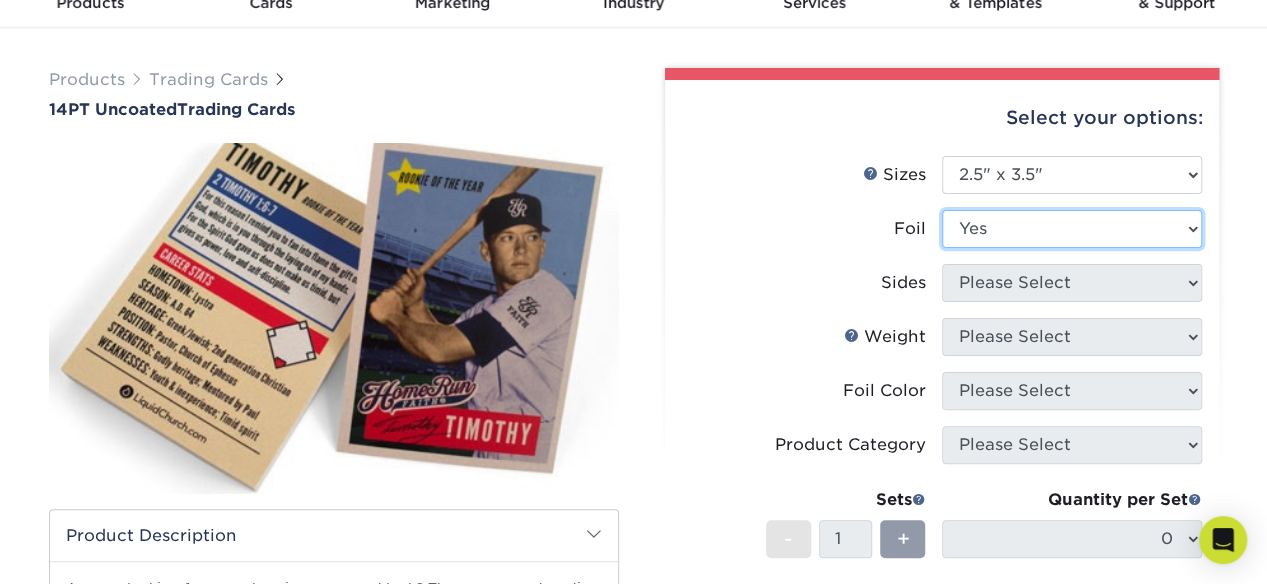 click on "Please Select Yes No" at bounding box center [1072, 229] 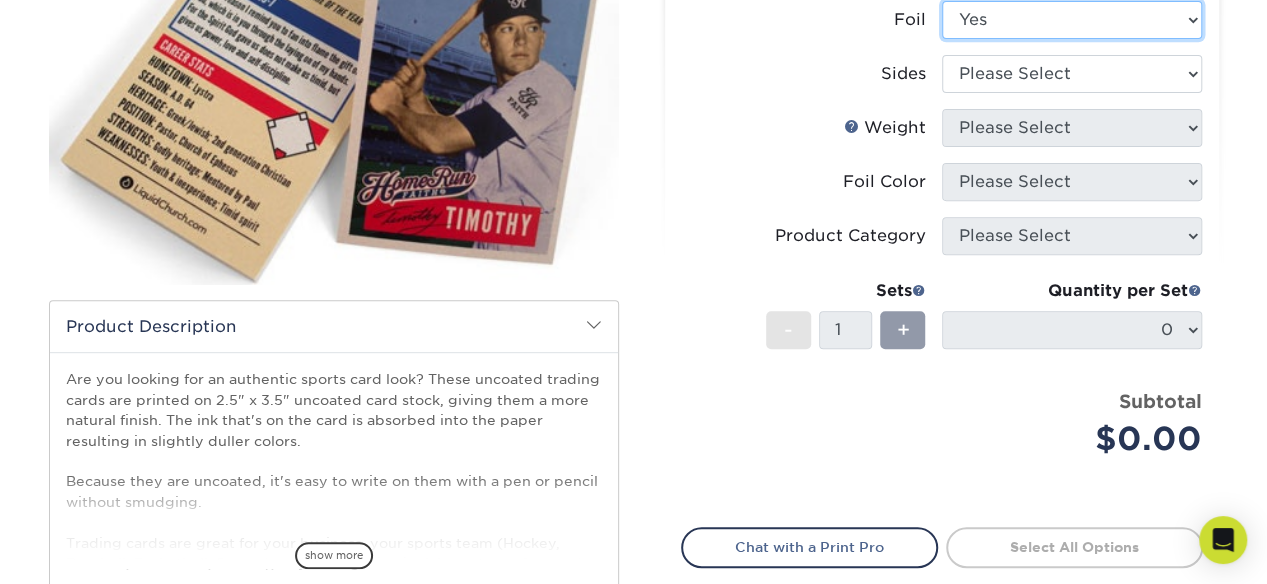 scroll, scrollTop: 300, scrollLeft: 0, axis: vertical 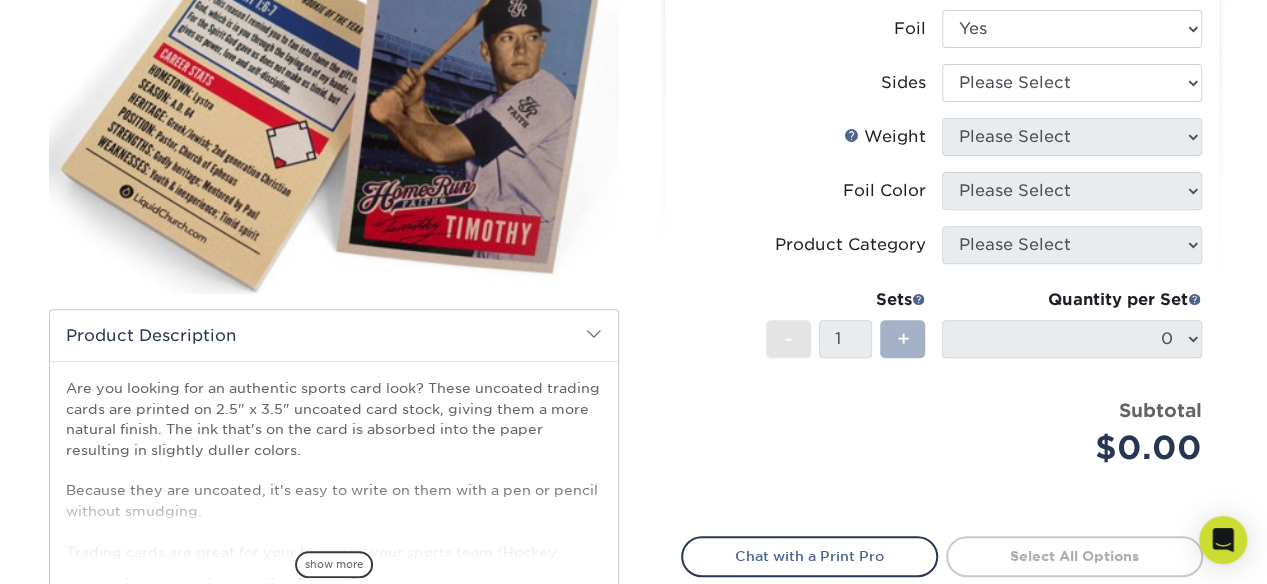 click on "+" at bounding box center [902, 339] 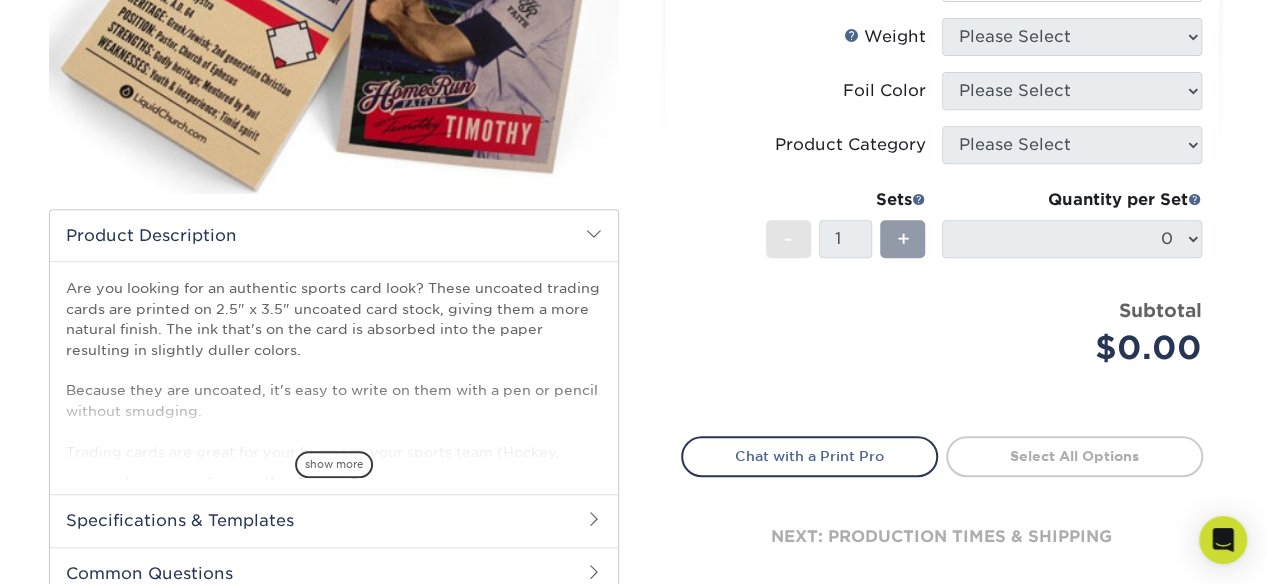 scroll, scrollTop: 100, scrollLeft: 0, axis: vertical 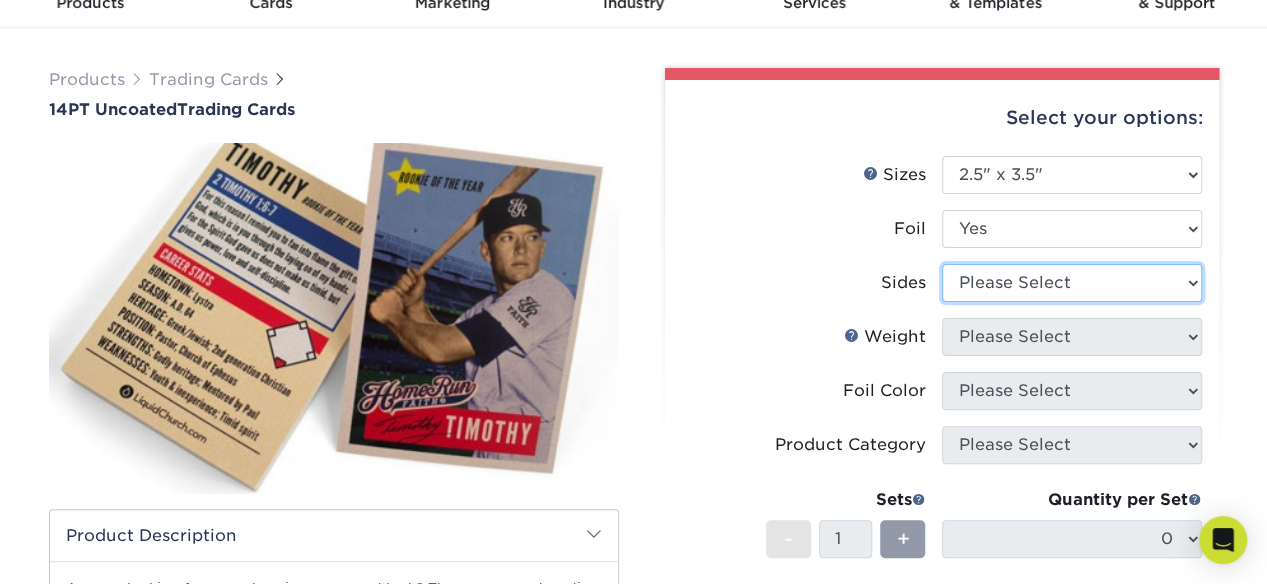 click on "Please Select Print Both Sides - Foil Both Sides Print Both Sides - Foil Front Only Print Front Only - Foil Front Only" at bounding box center [1072, 283] 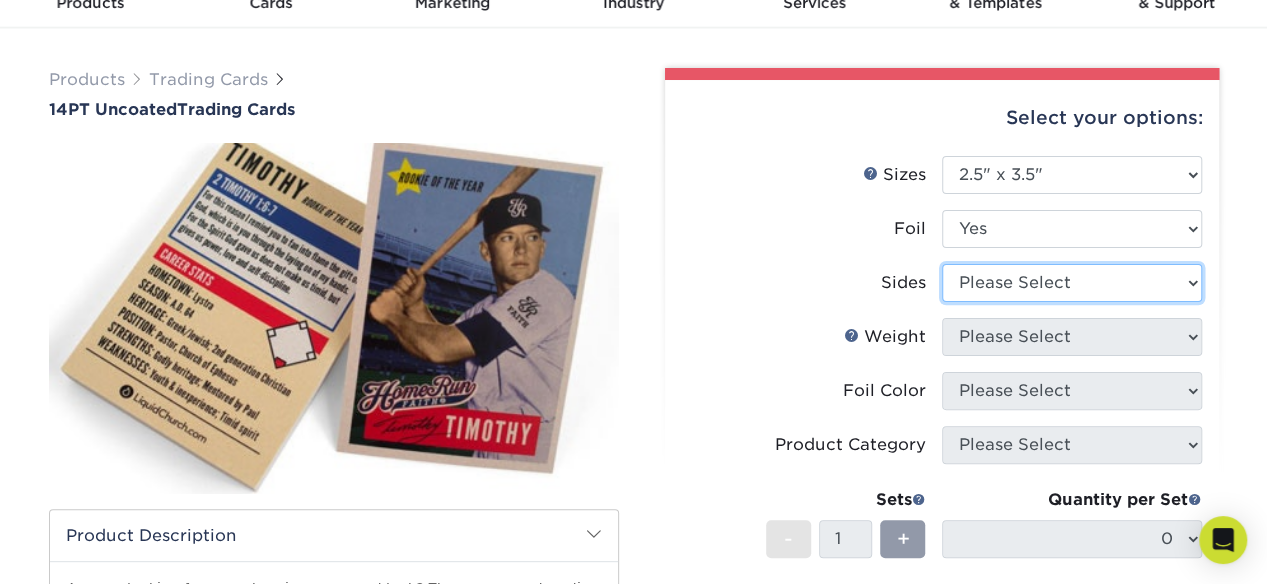 select on "[UUID]" 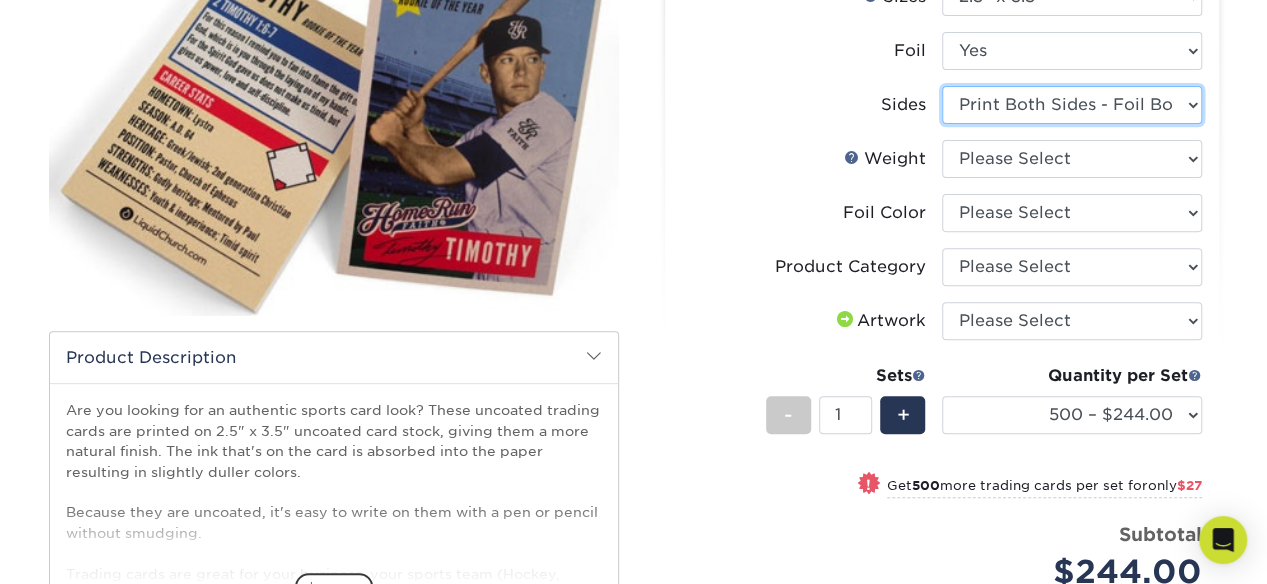 scroll, scrollTop: 300, scrollLeft: 0, axis: vertical 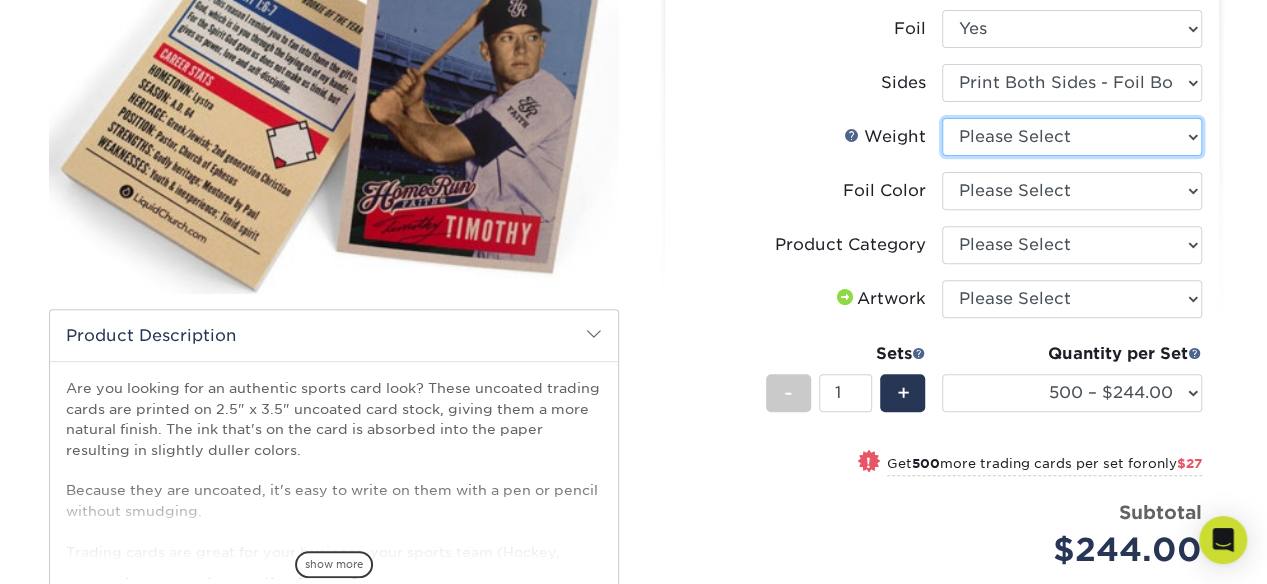 click on "Please Select 14PT Uncoated" at bounding box center (1072, 137) 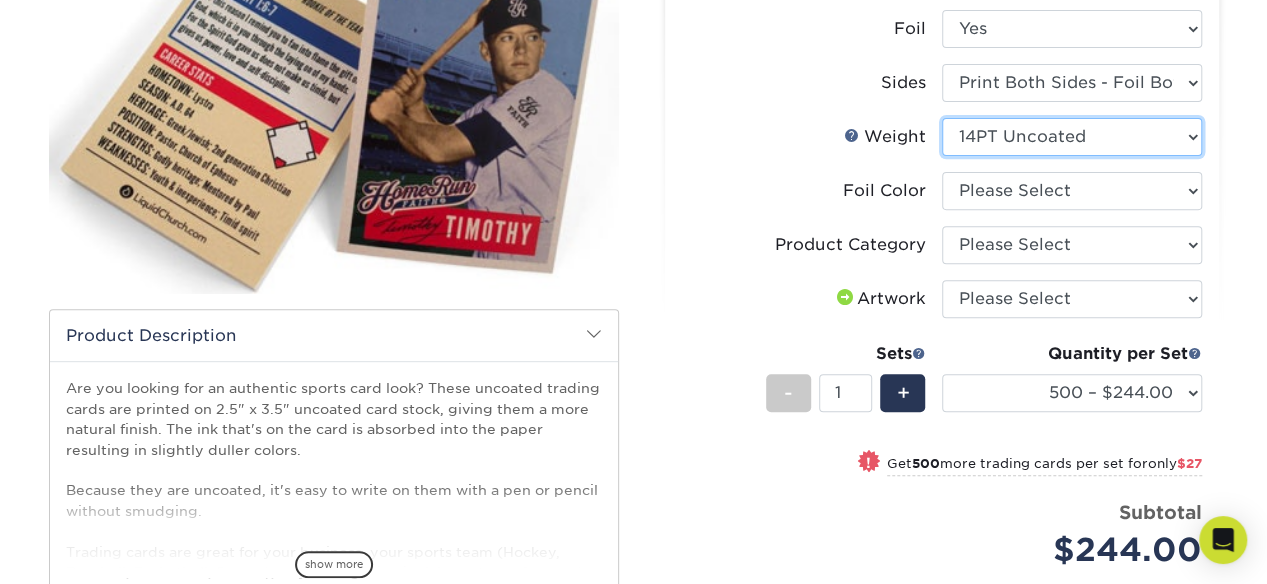 click on "Please Select 14PT Uncoated" at bounding box center [1072, 137] 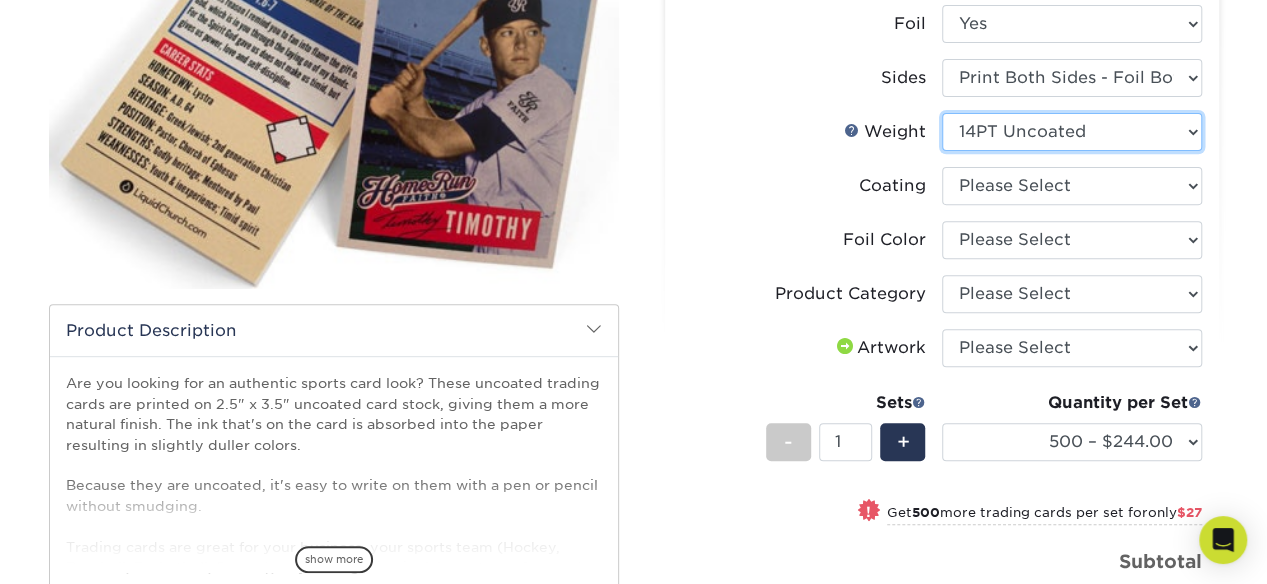 scroll, scrollTop: 300, scrollLeft: 0, axis: vertical 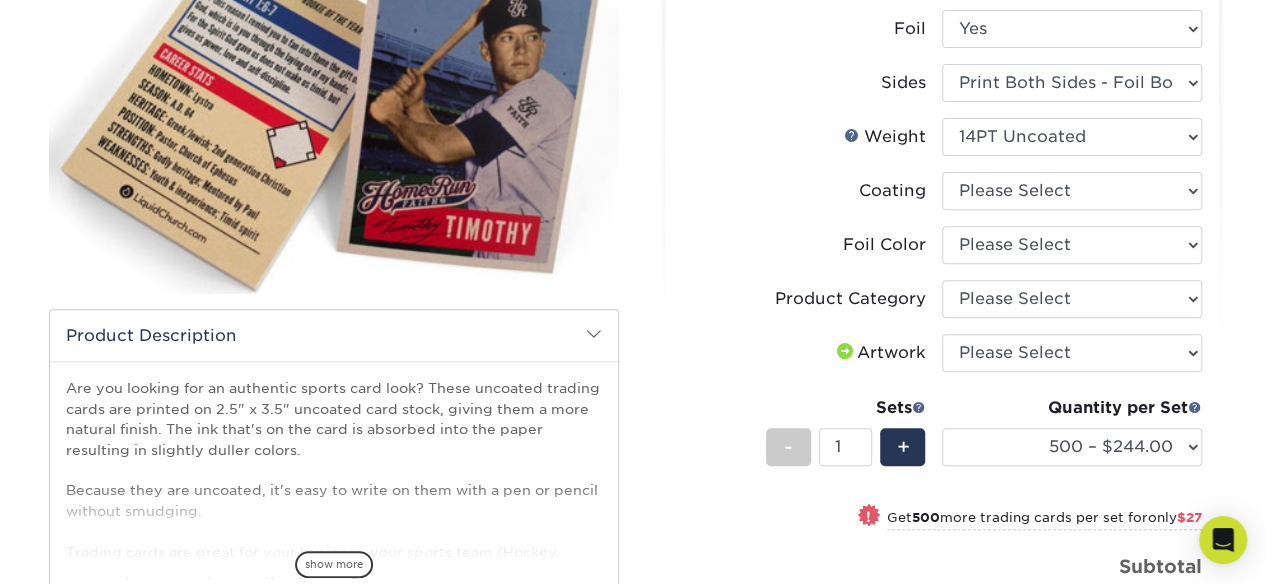 click on "Weight Help Weight
Please Select 14PT Uncoated" at bounding box center (942, 145) 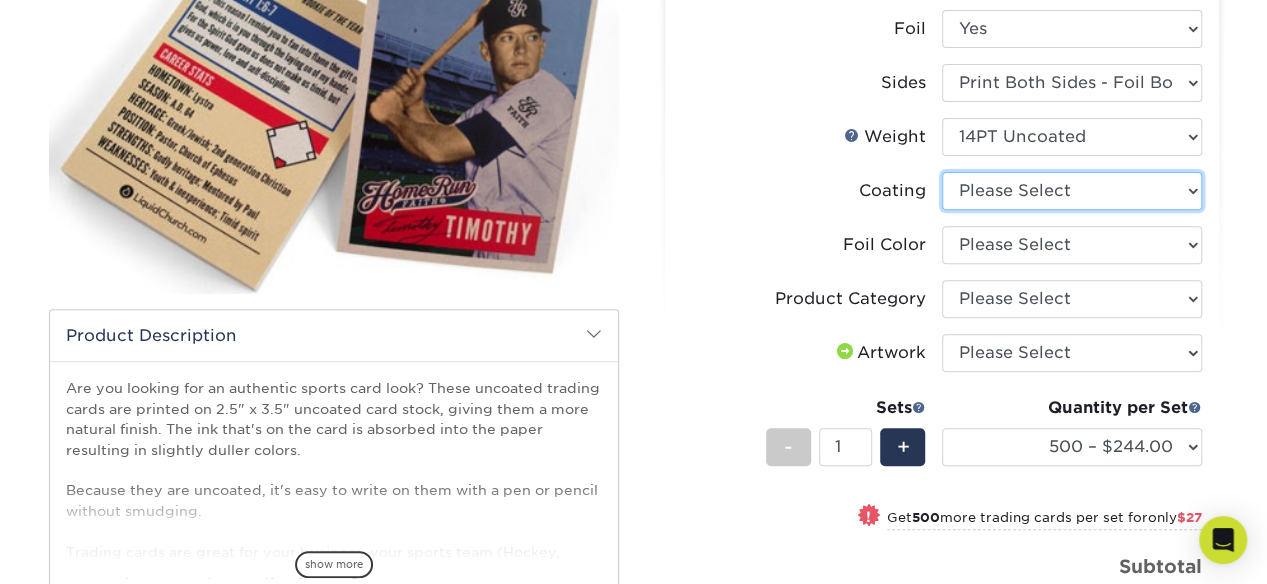 click at bounding box center [1072, 191] 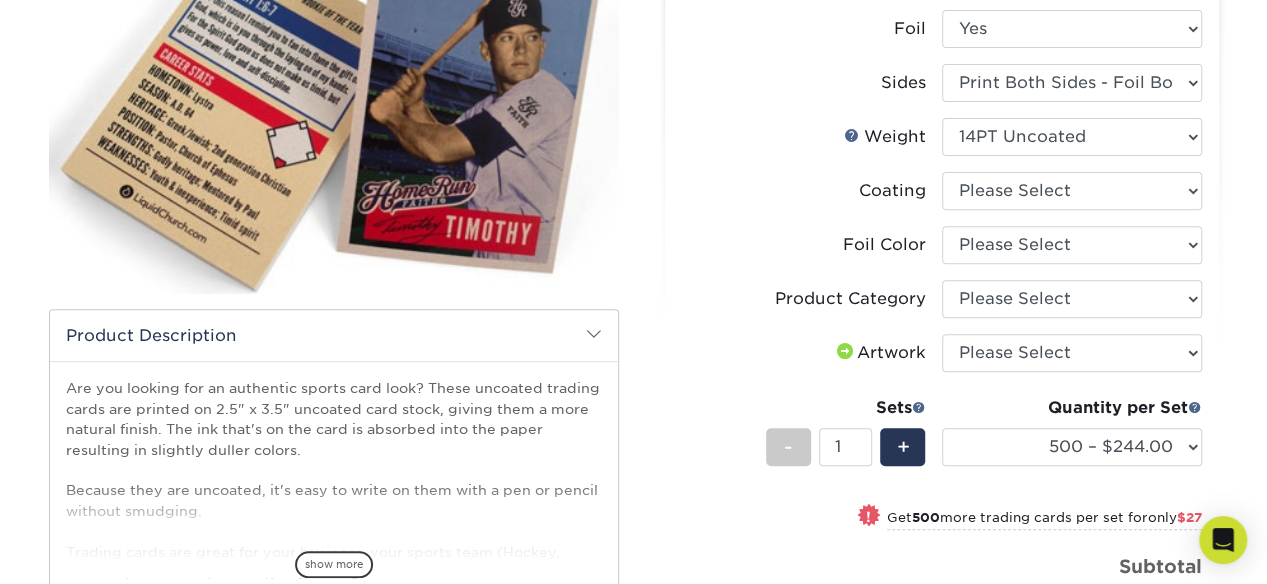 drag, startPoint x: 886, startPoint y: 255, endPoint x: 1005, endPoint y: 256, distance: 119.0042 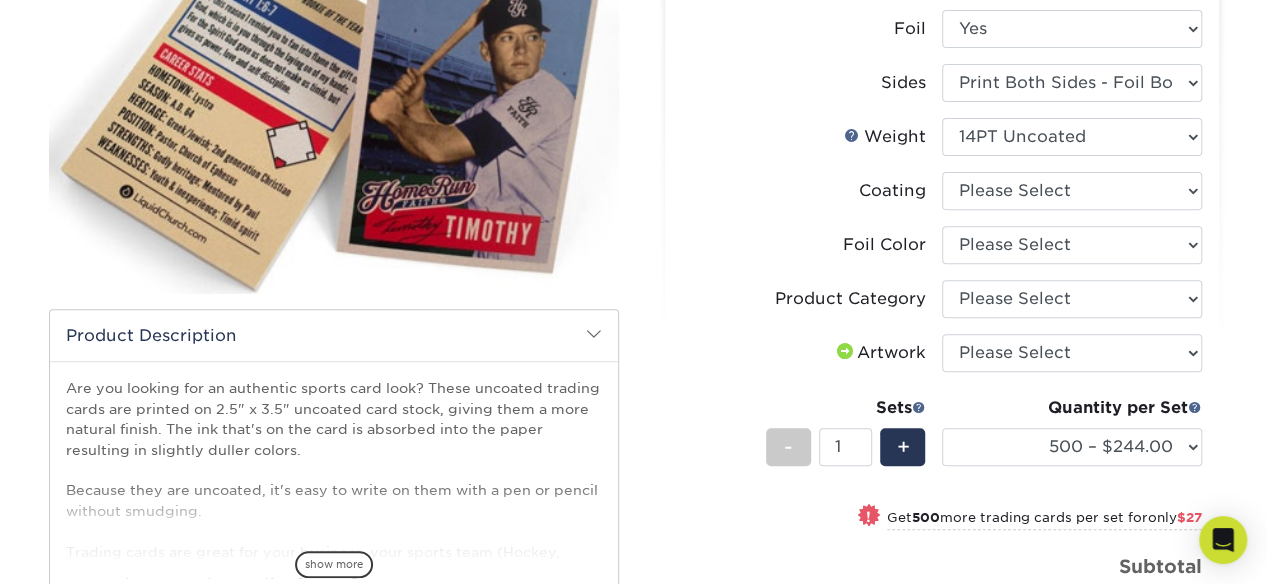 click on "Foil Color" at bounding box center [884, 245] 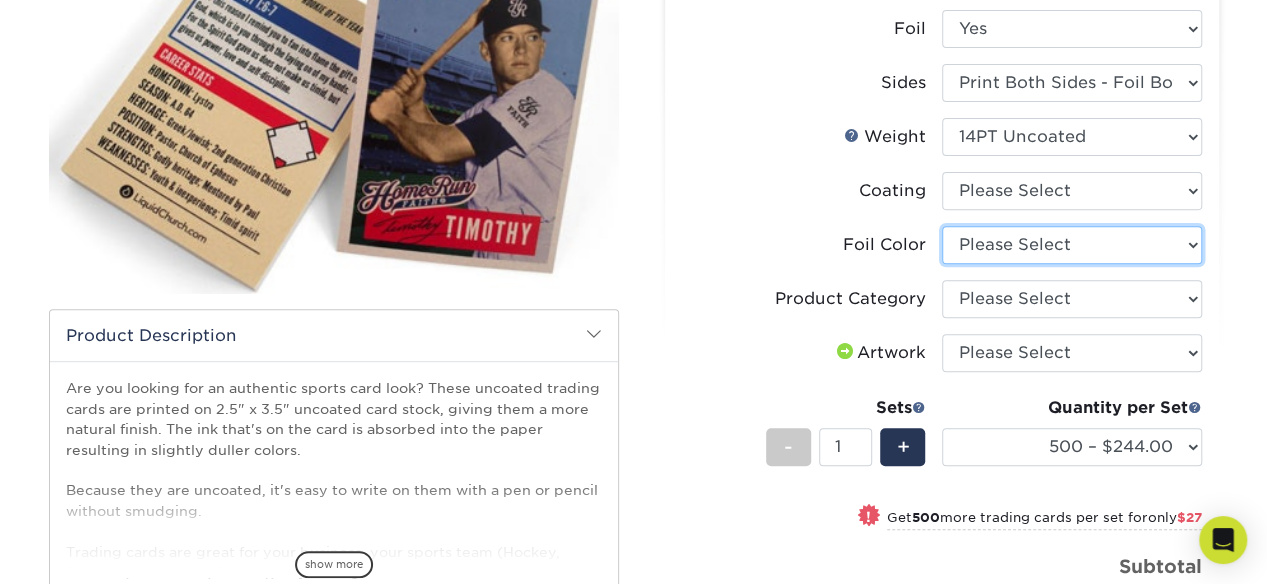 click on "Please Select Silver Foil Rose Gold Foil Red Foil Gold Foil Copper Foil Black Foil Blue Foil" at bounding box center (1072, 245) 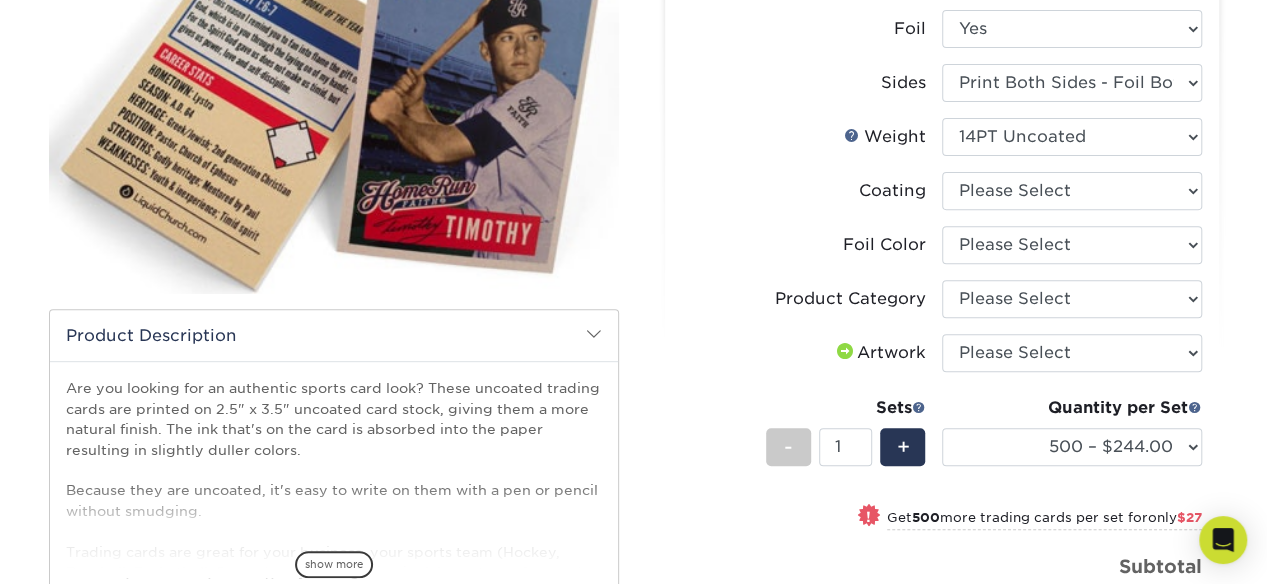 click on "Foil Color" at bounding box center (812, 245) 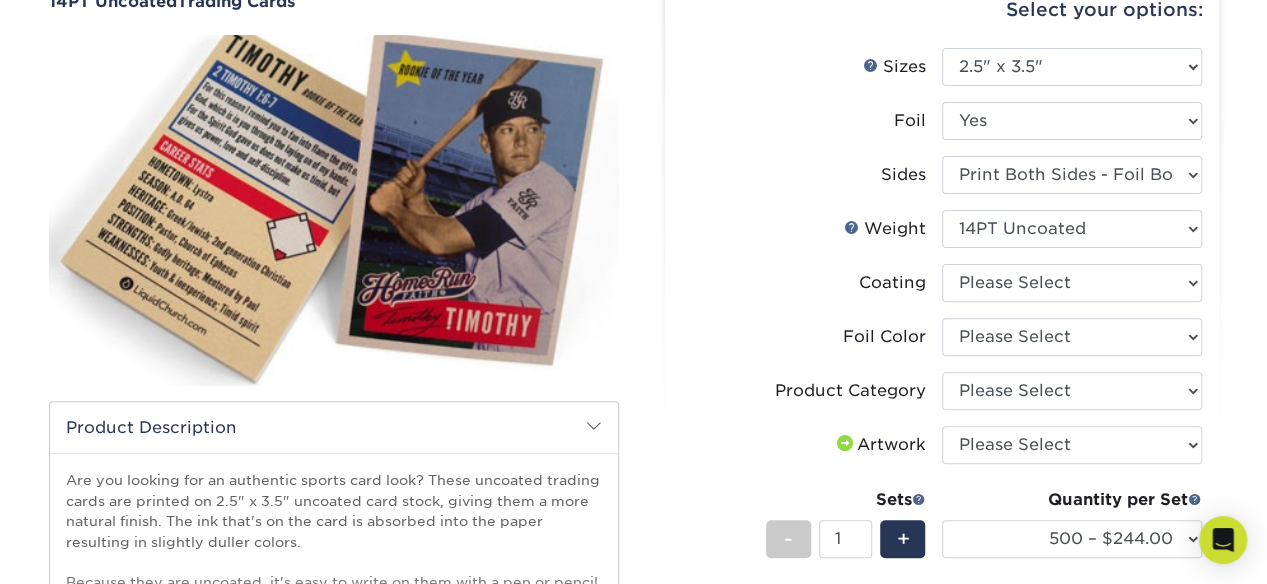 scroll, scrollTop: 200, scrollLeft: 0, axis: vertical 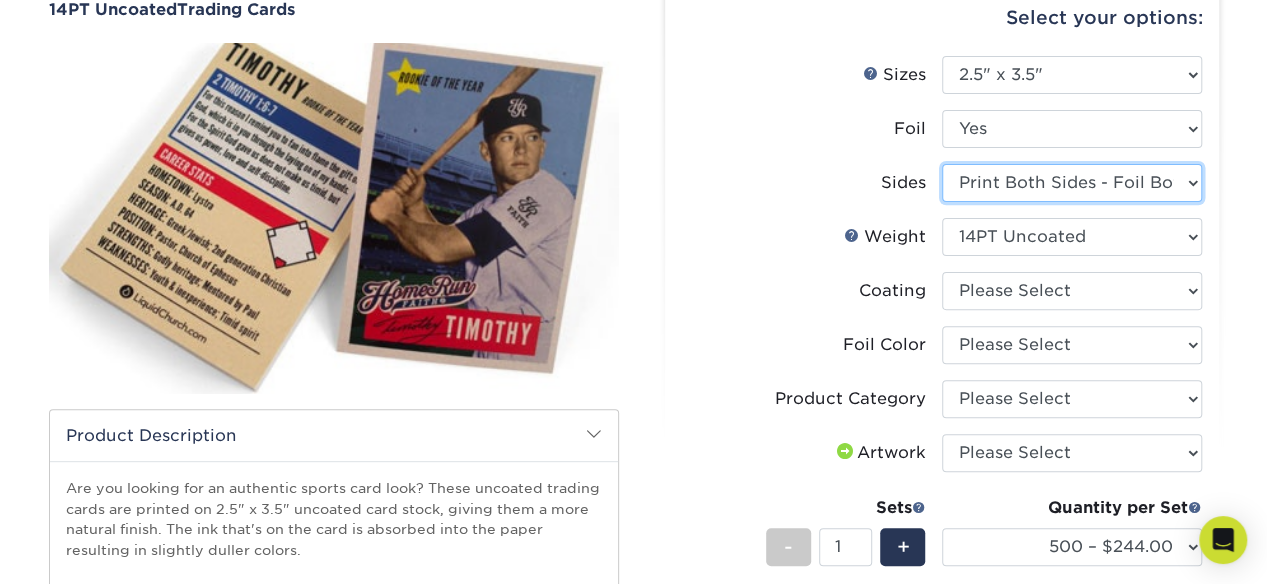 click on "Please Select Print Both Sides - Foil Both Sides Print Both Sides - Foil Front Only Print Front Only - Foil Front Only" at bounding box center [1072, 183] 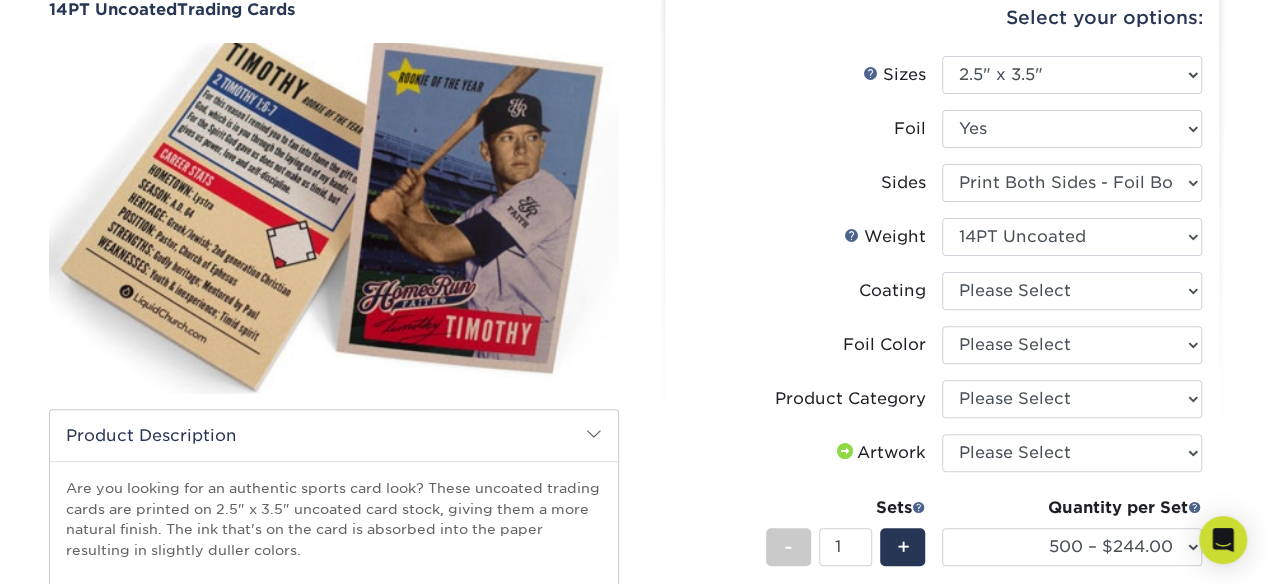 click on "Sides" at bounding box center (812, 183) 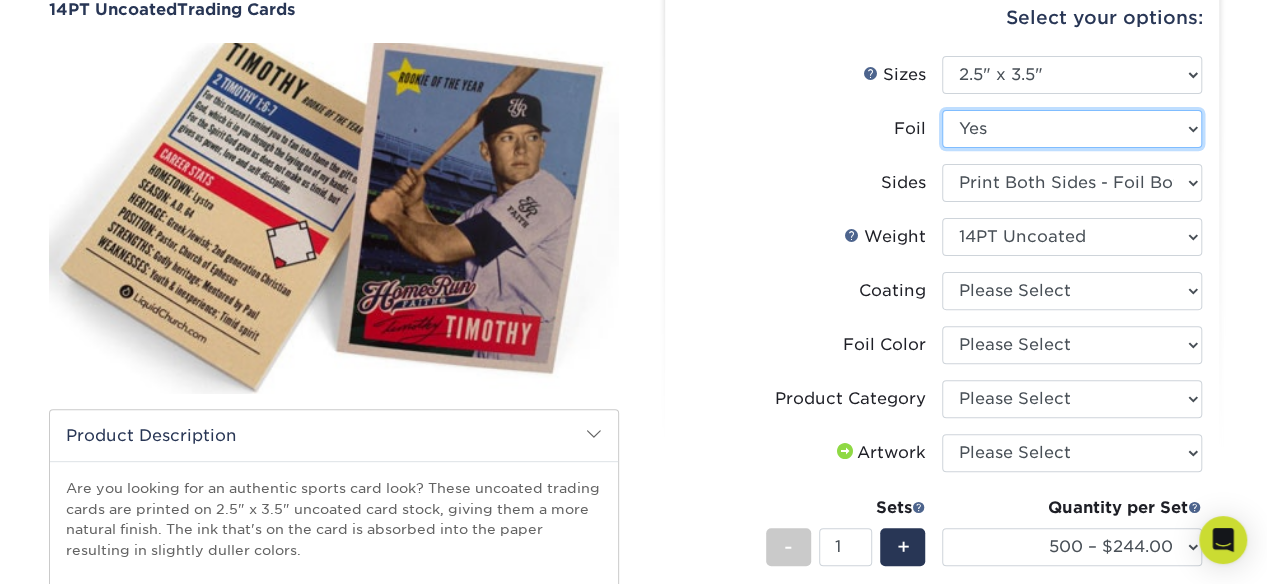 click on "Please Select Yes No" at bounding box center [1072, 129] 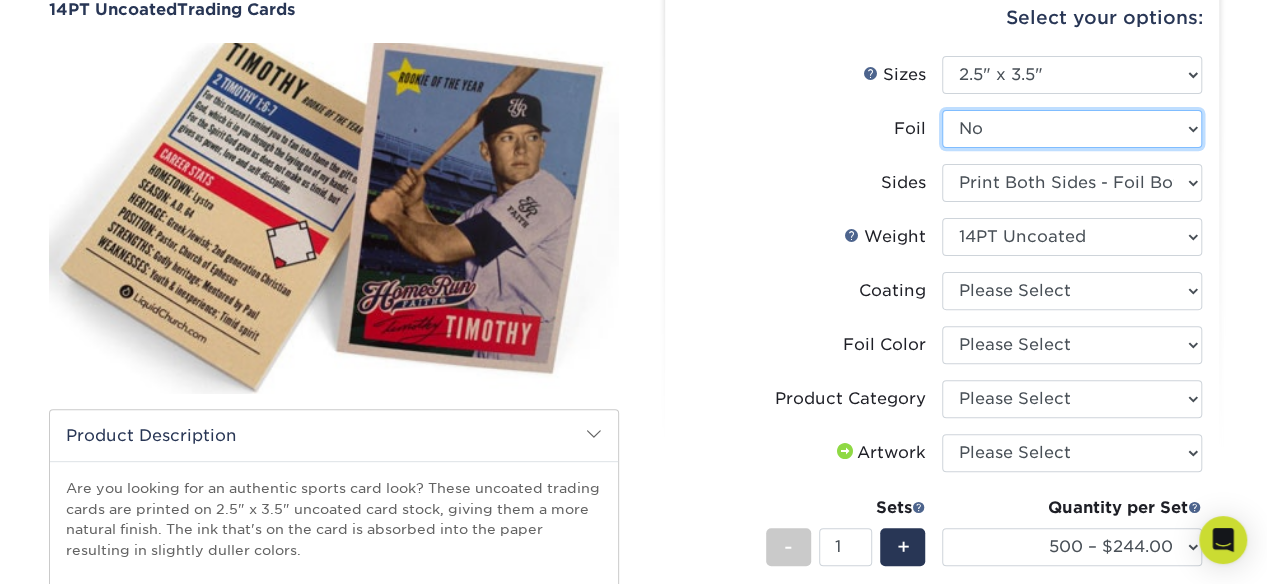 click on "Please Select Yes No" at bounding box center [1072, 129] 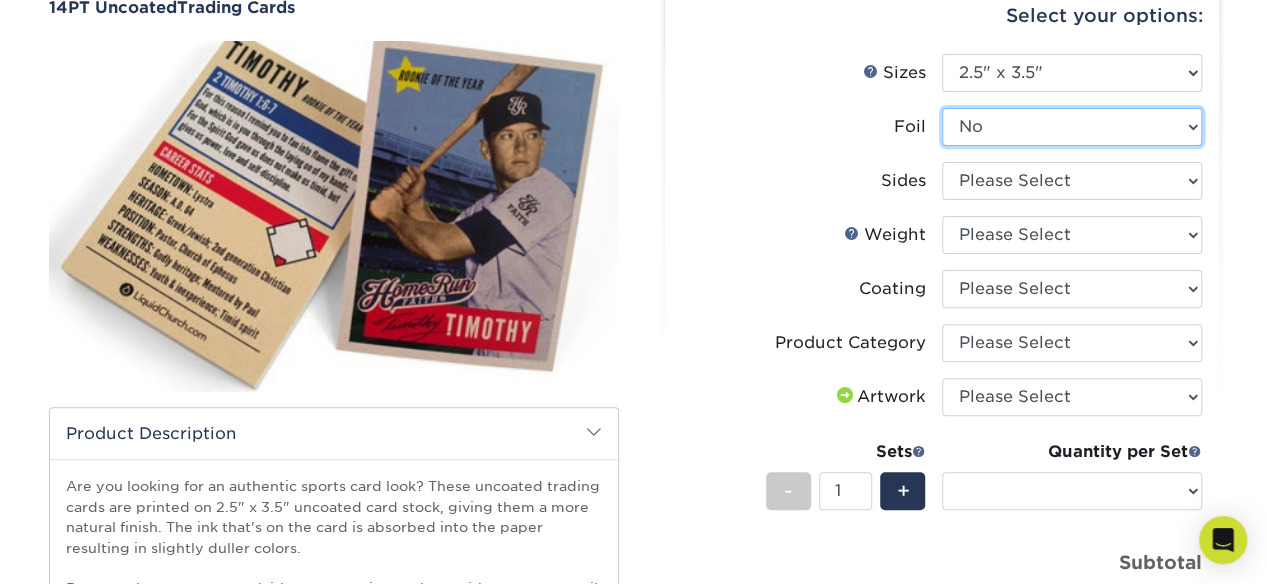 scroll, scrollTop: 200, scrollLeft: 0, axis: vertical 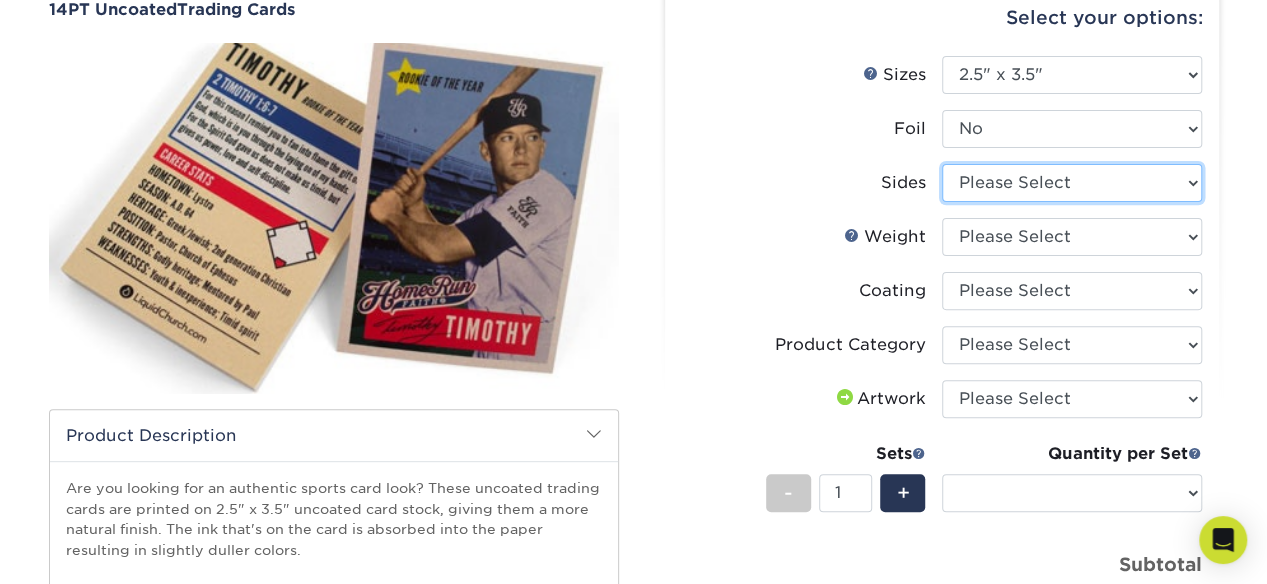 click on "Please Select Print Both Sides Print Front Only" at bounding box center (1072, 183) 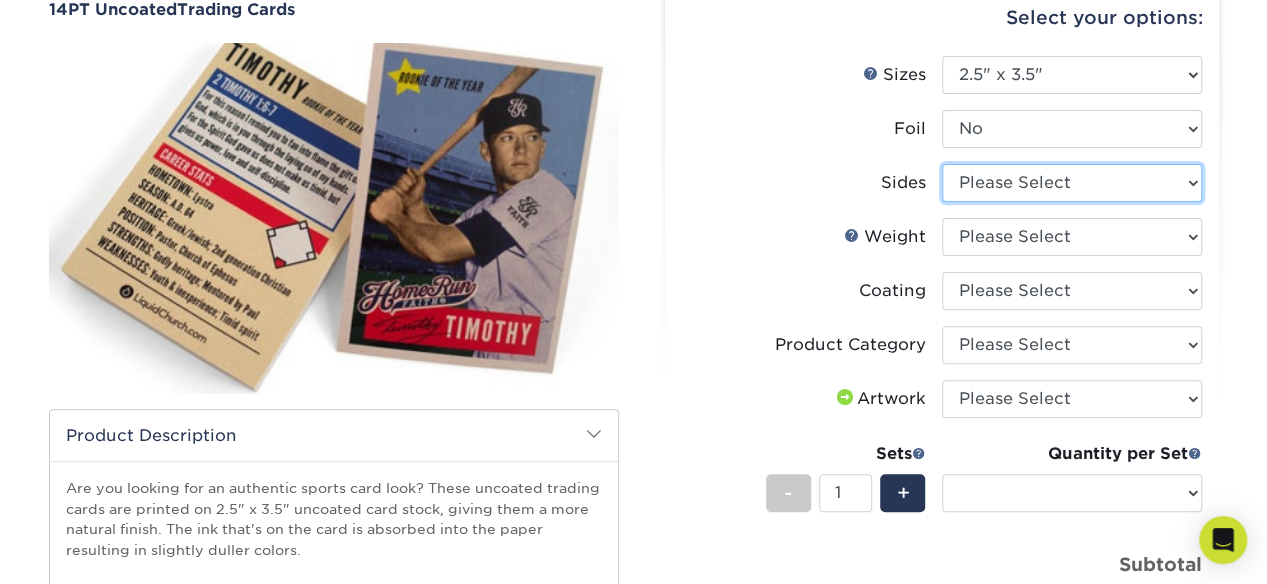 select on "13abbda7-1d64-4f25-8bb2-c179b224825d" 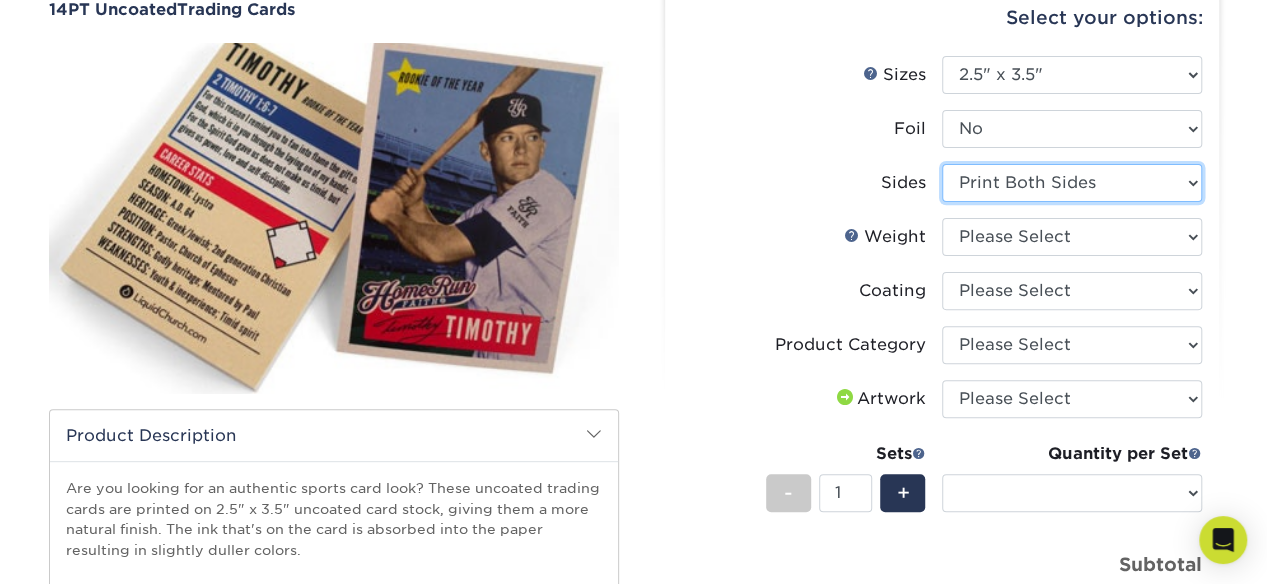 click on "Please Select Print Both Sides Print Front Only" at bounding box center (1072, 183) 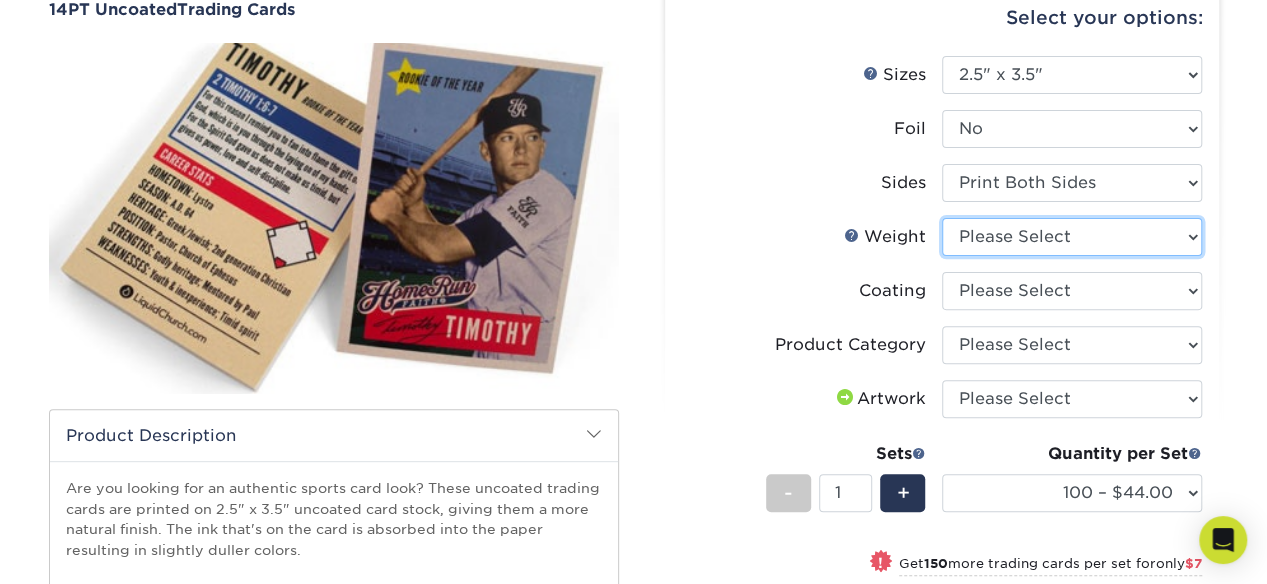 click on "Please Select 14PT Uncoated" at bounding box center [1072, 237] 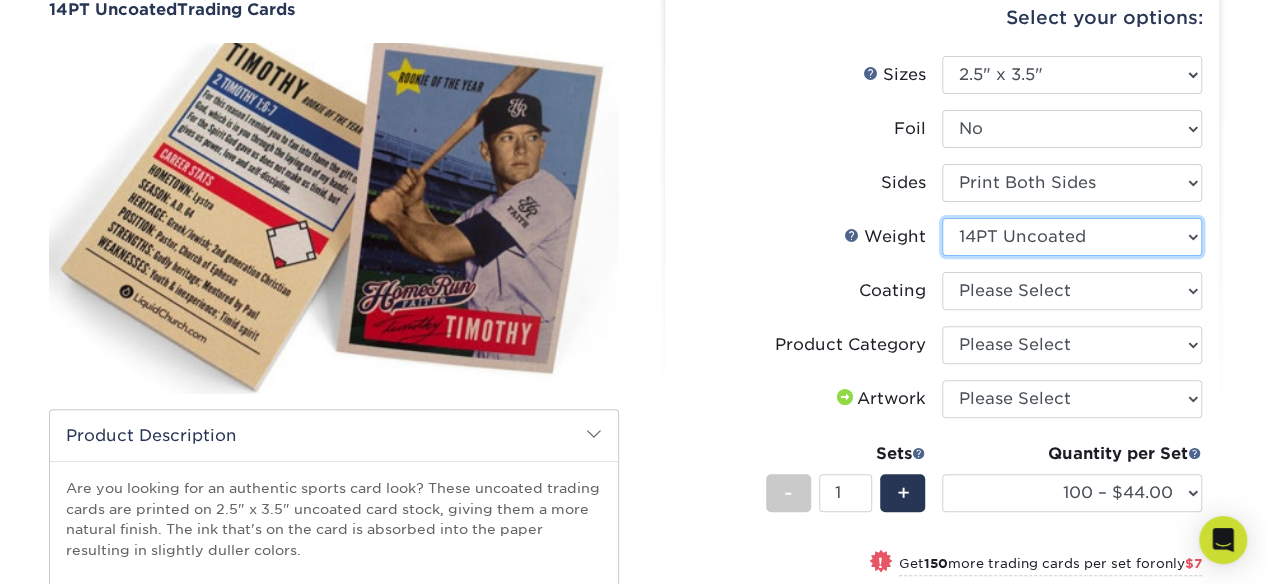 click on "Please Select 14PT Uncoated" at bounding box center (1072, 237) 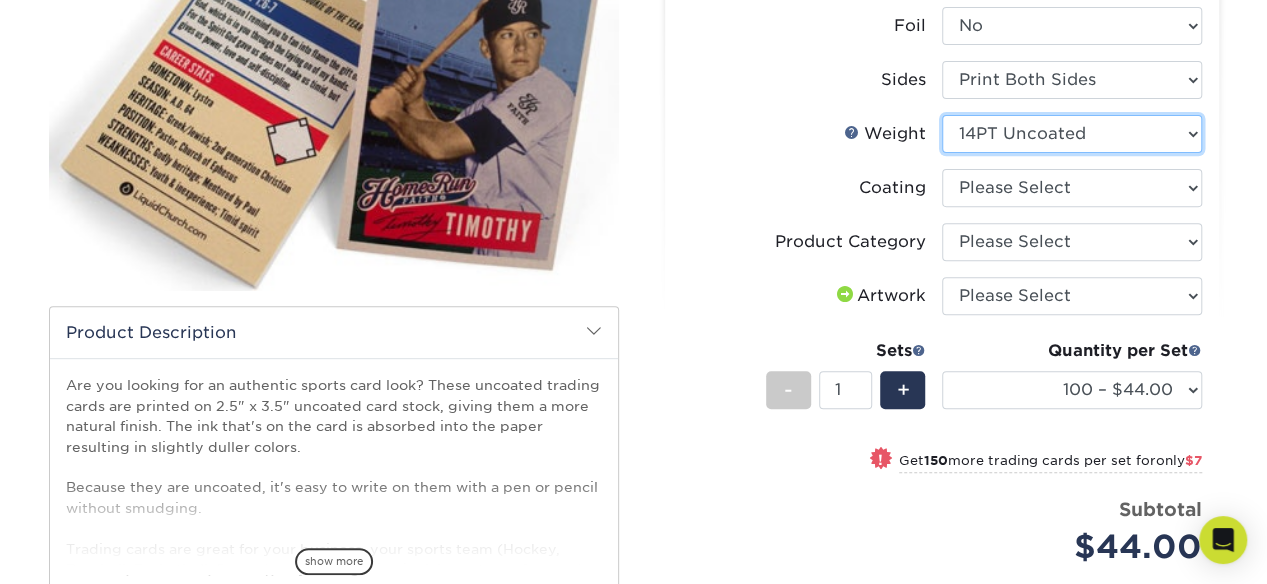 scroll, scrollTop: 300, scrollLeft: 0, axis: vertical 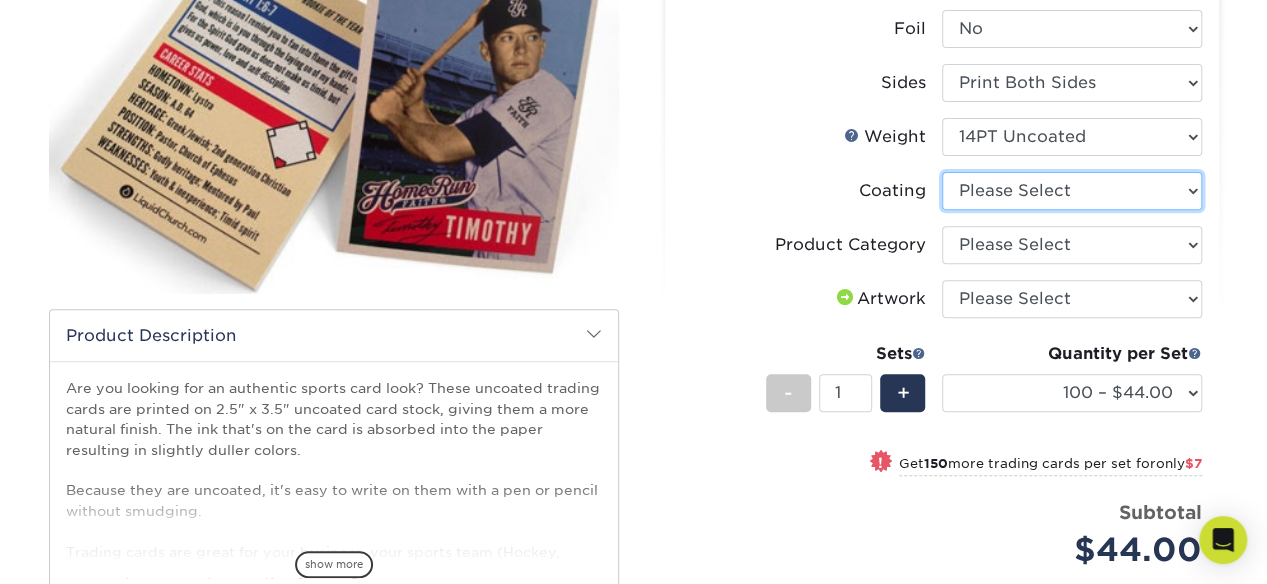 click at bounding box center (1072, 191) 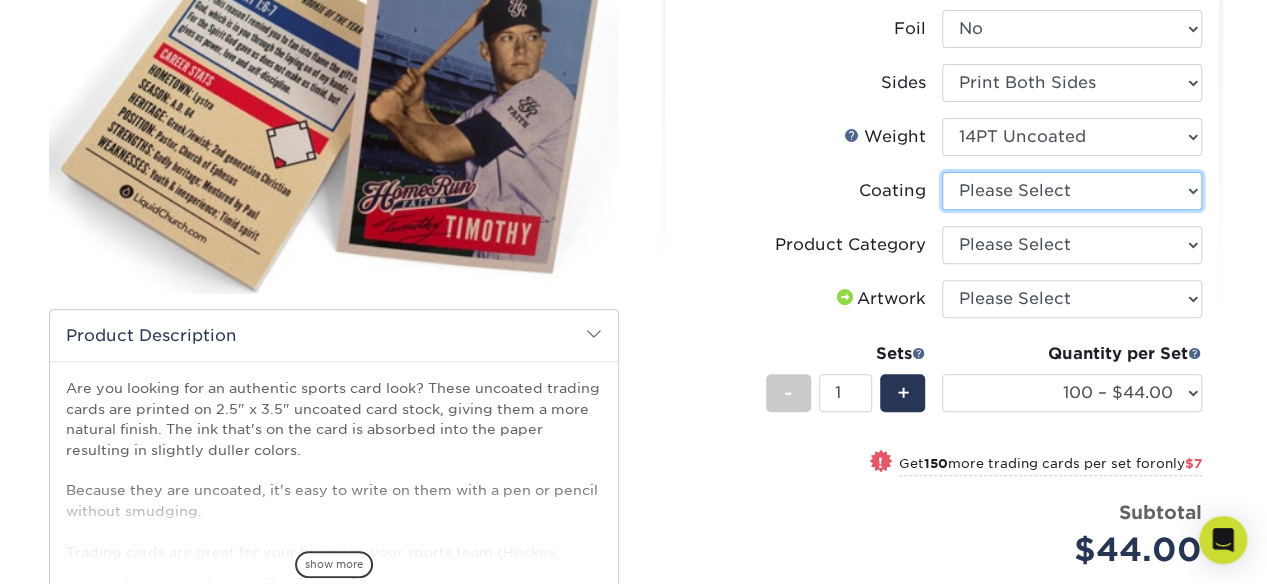 click at bounding box center [1072, 191] 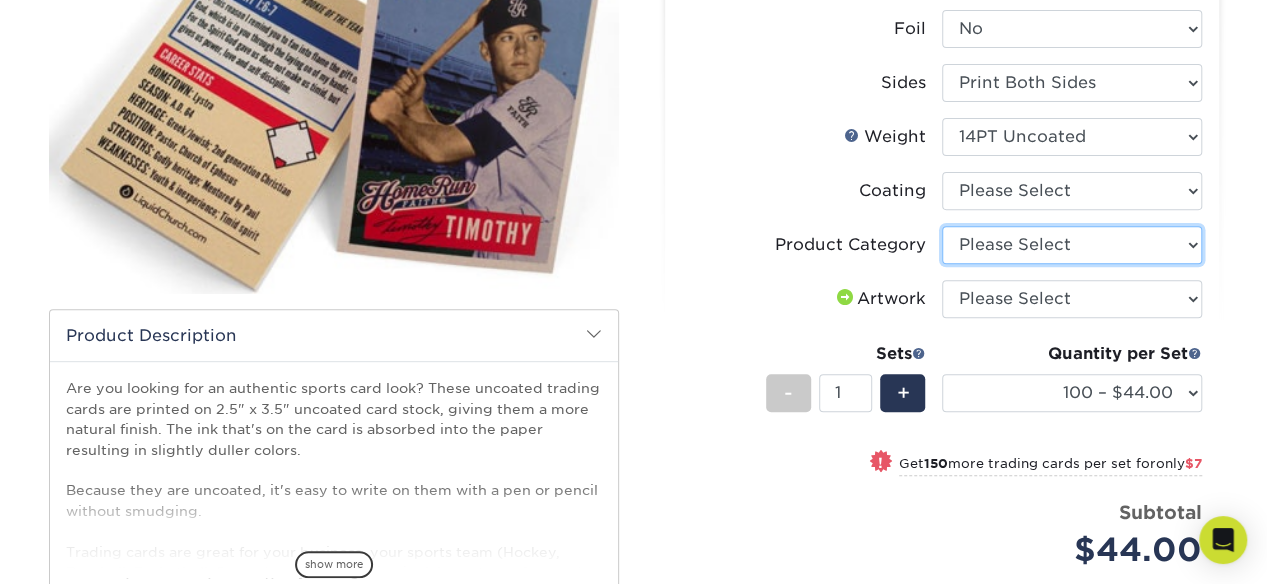 click on "Please Select Trading Cards" at bounding box center [1072, 245] 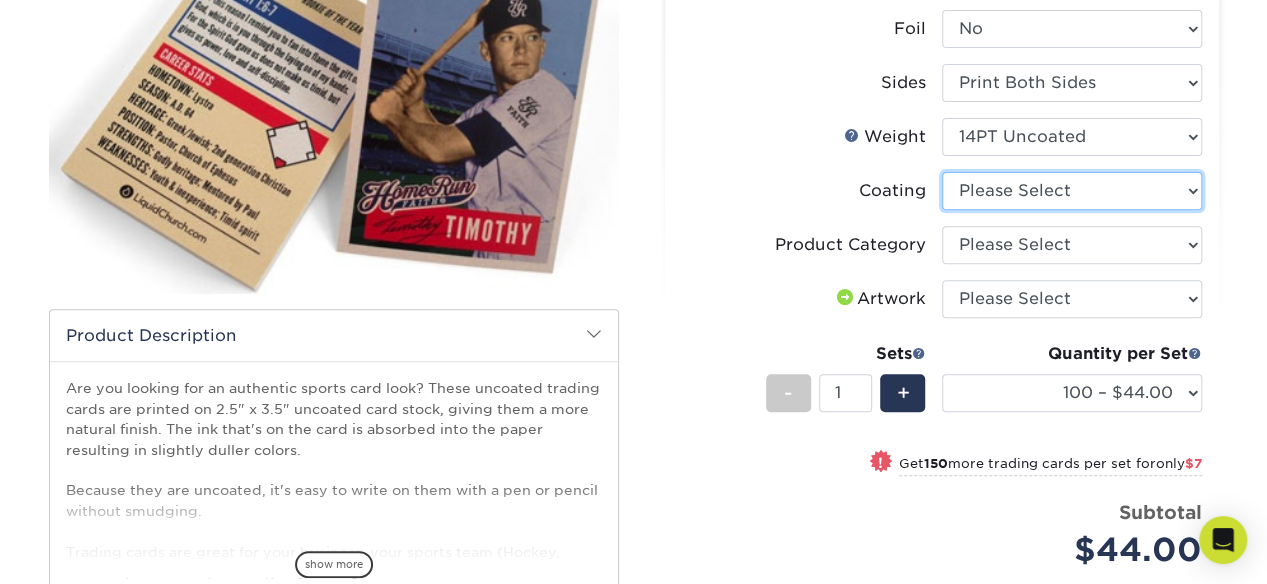 click at bounding box center (1072, 191) 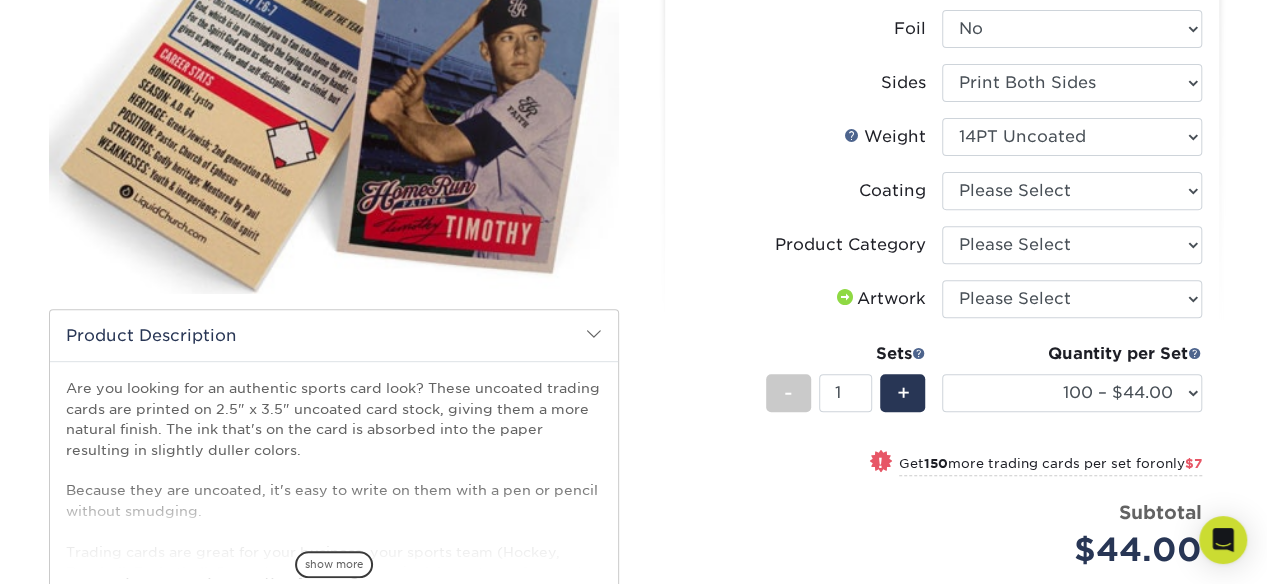 click on "Product Category" at bounding box center (850, 245) 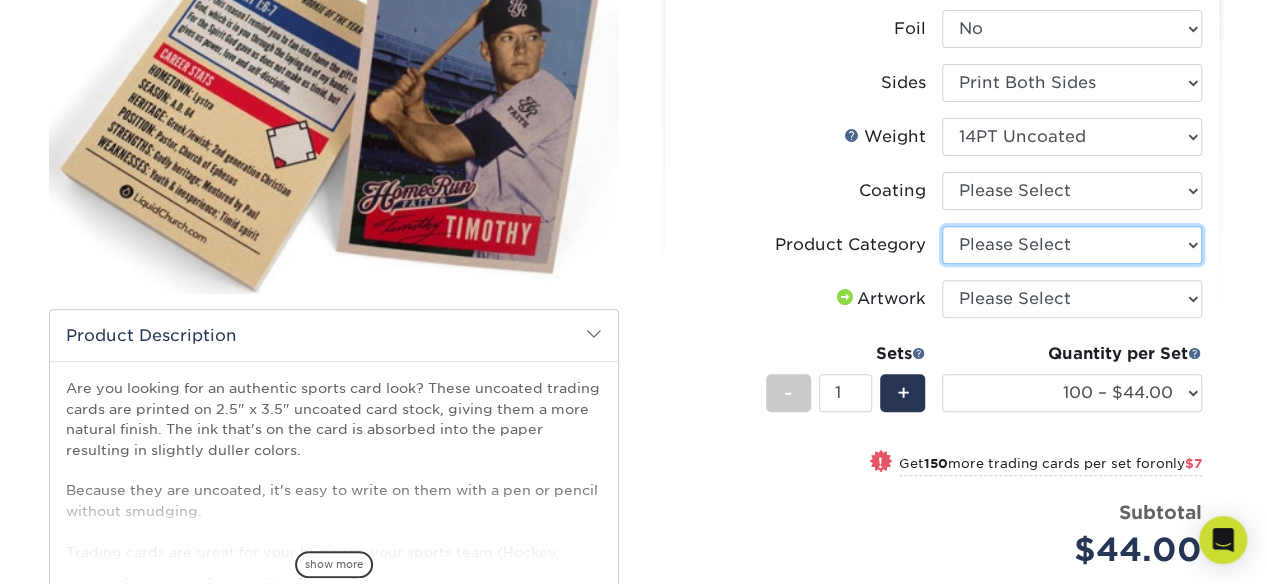 click on "Please Select Trading Cards" at bounding box center [1072, 245] 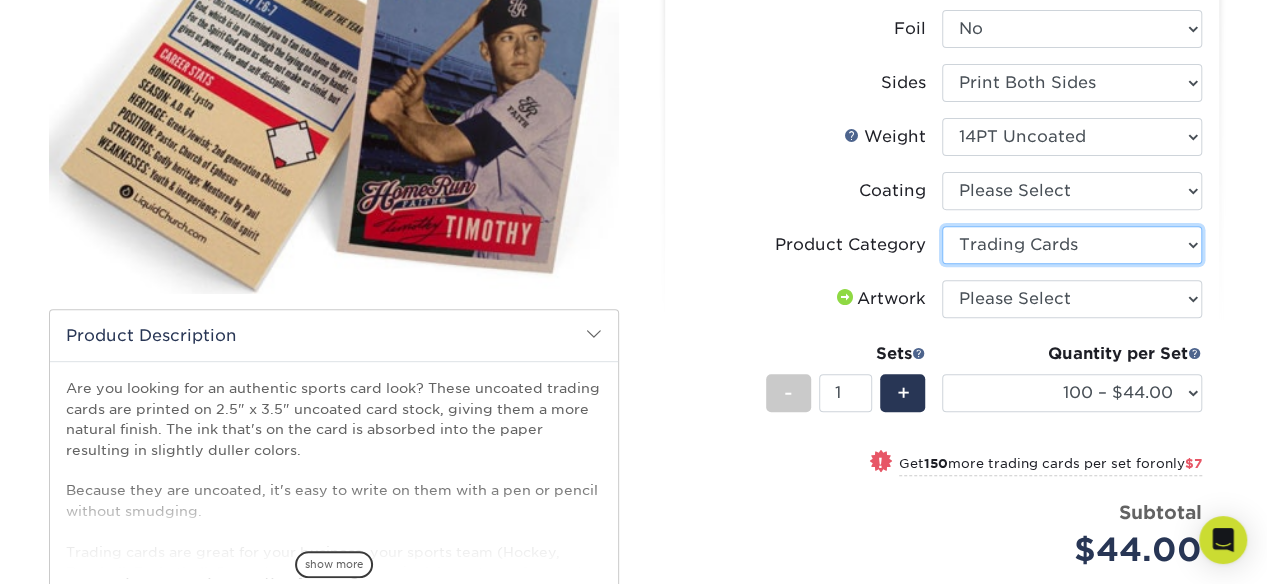 click on "Please Select Trading Cards" at bounding box center (1072, 245) 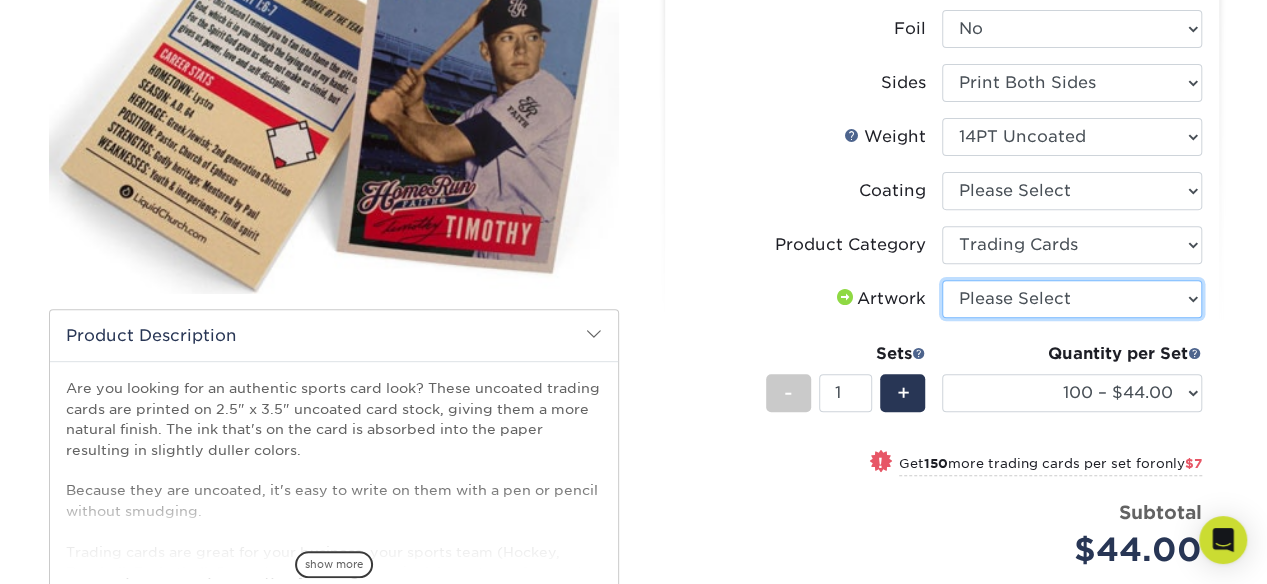 click on "Please Select I will upload files I need a design - $100" at bounding box center [1072, 299] 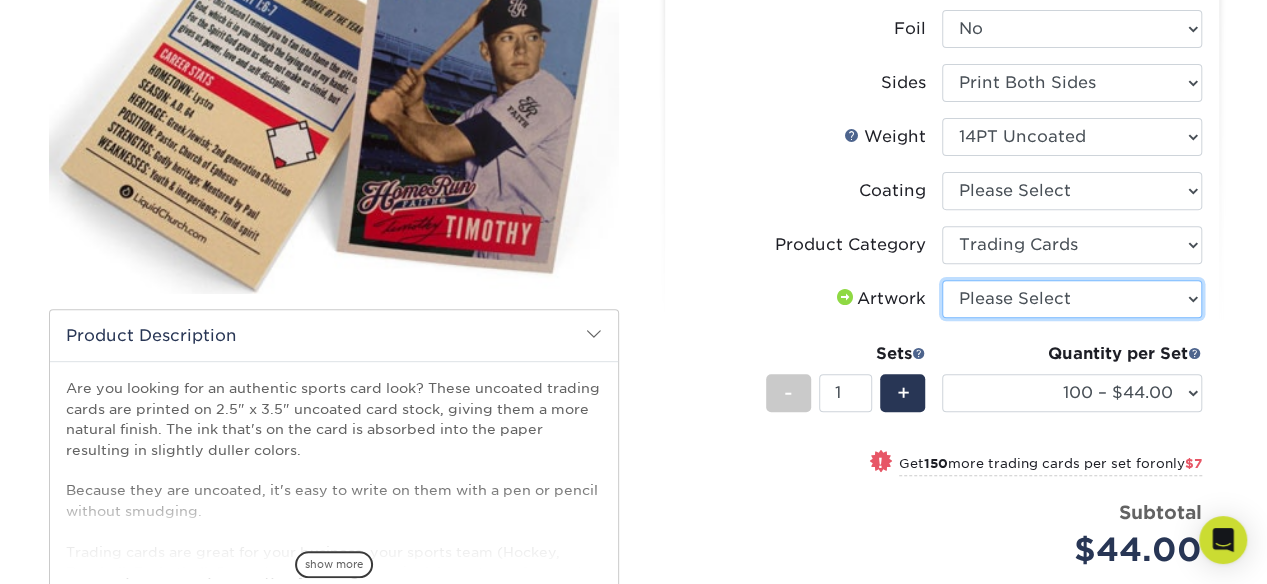 select on "upload" 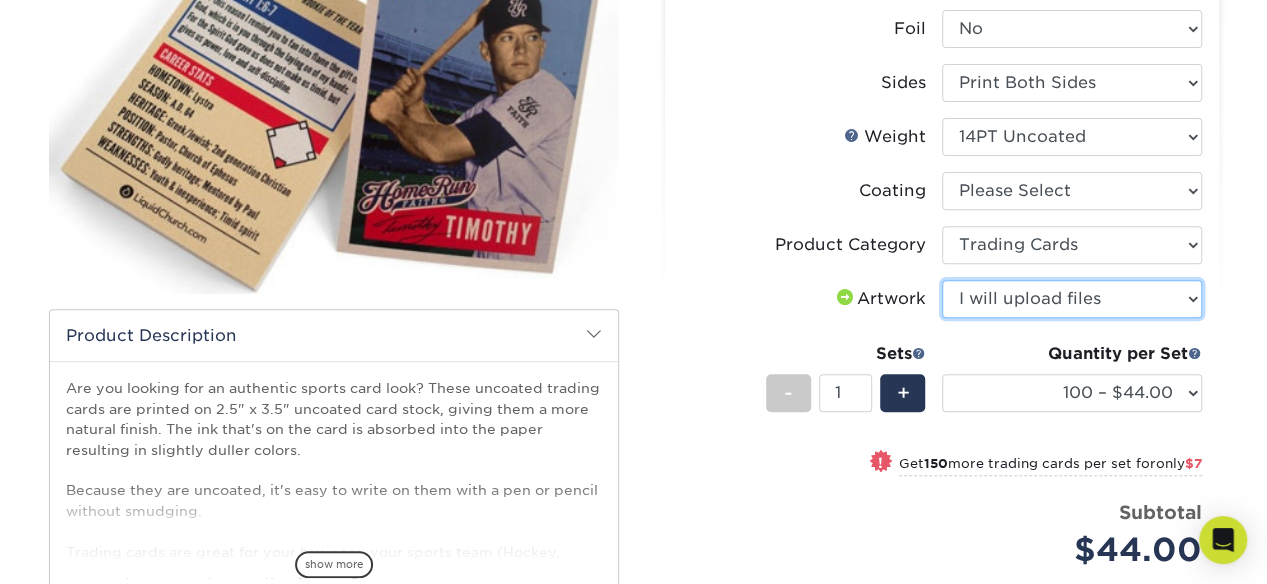 click on "Please Select I will upload files I need a design - $100" at bounding box center [1072, 299] 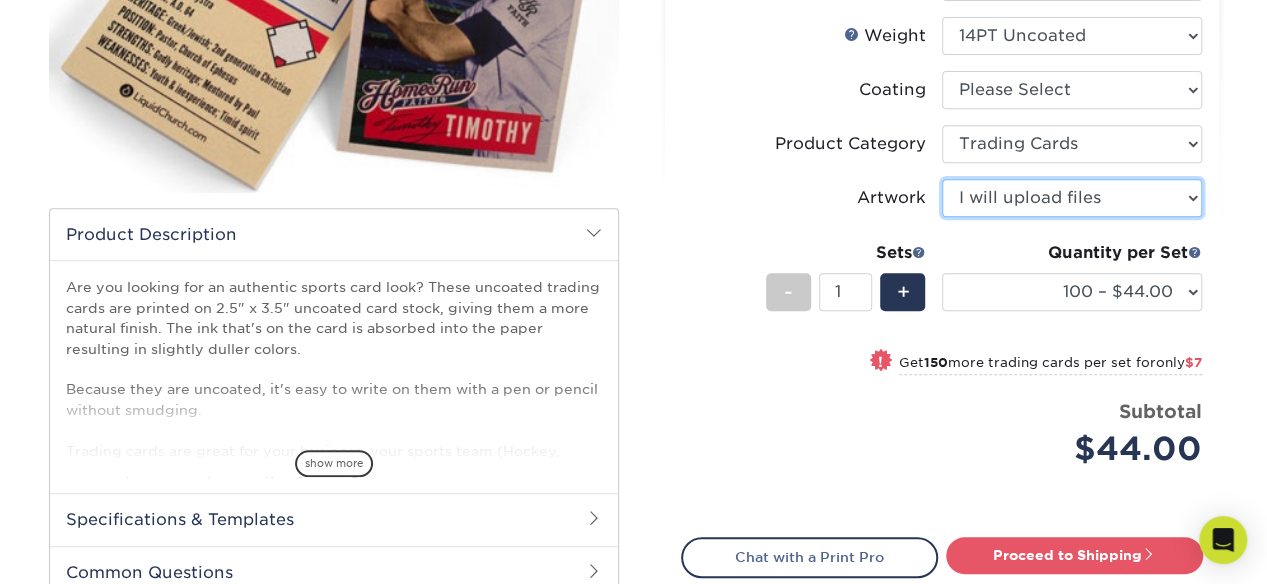 scroll, scrollTop: 400, scrollLeft: 0, axis: vertical 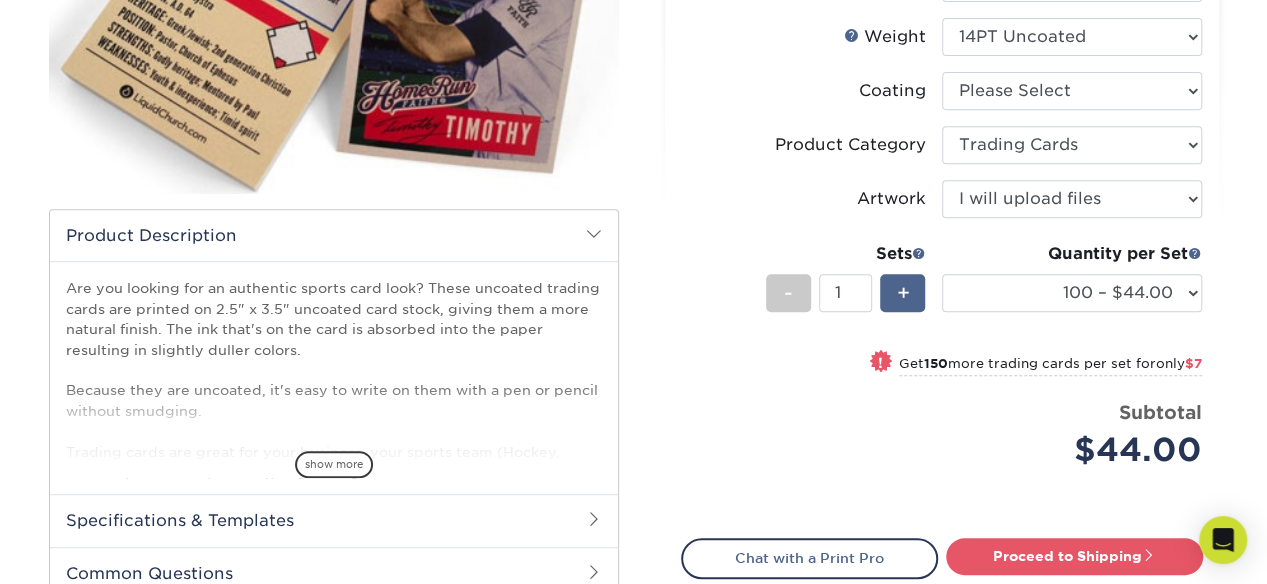 click on "+" at bounding box center [902, 293] 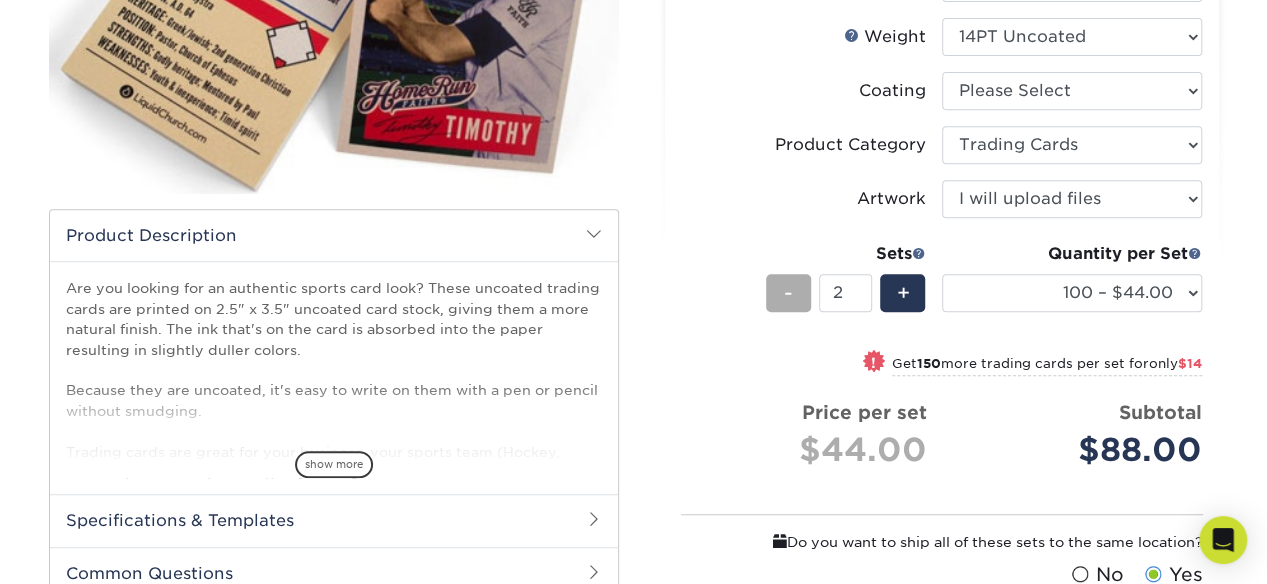 click on "-" at bounding box center [788, 293] 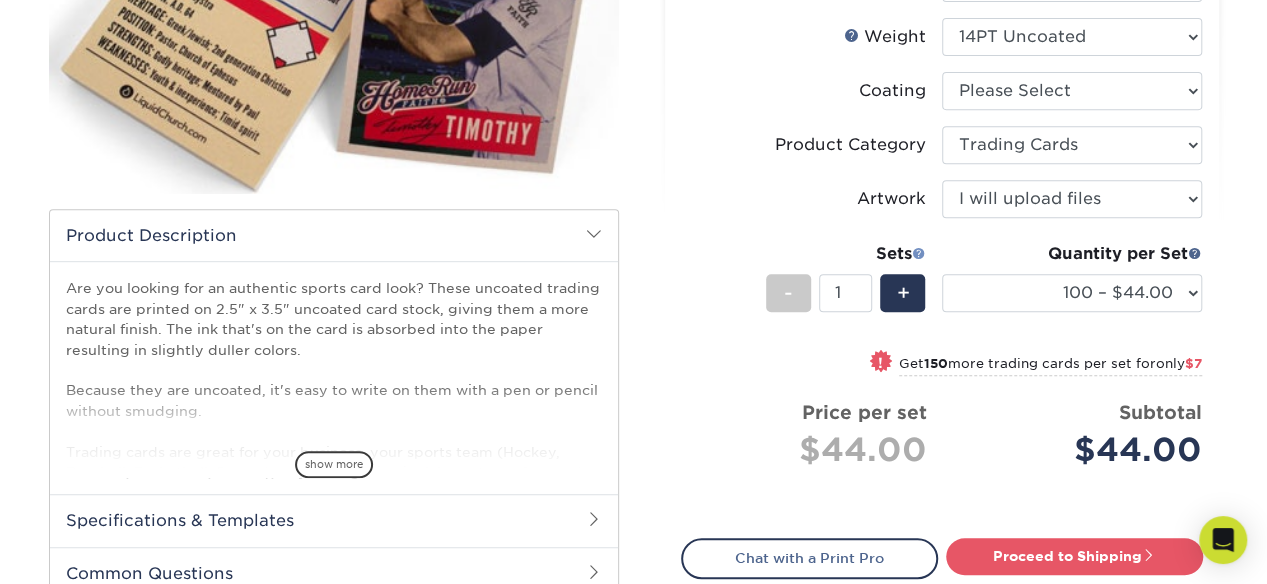 click at bounding box center (919, 253) 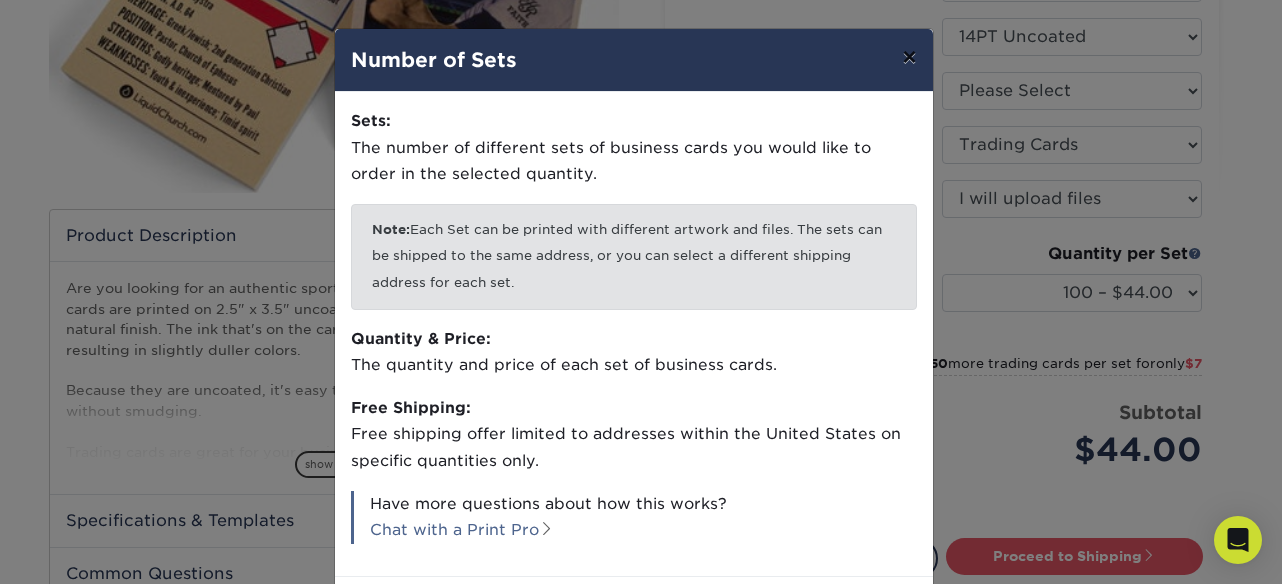 click on "×" at bounding box center (909, 57) 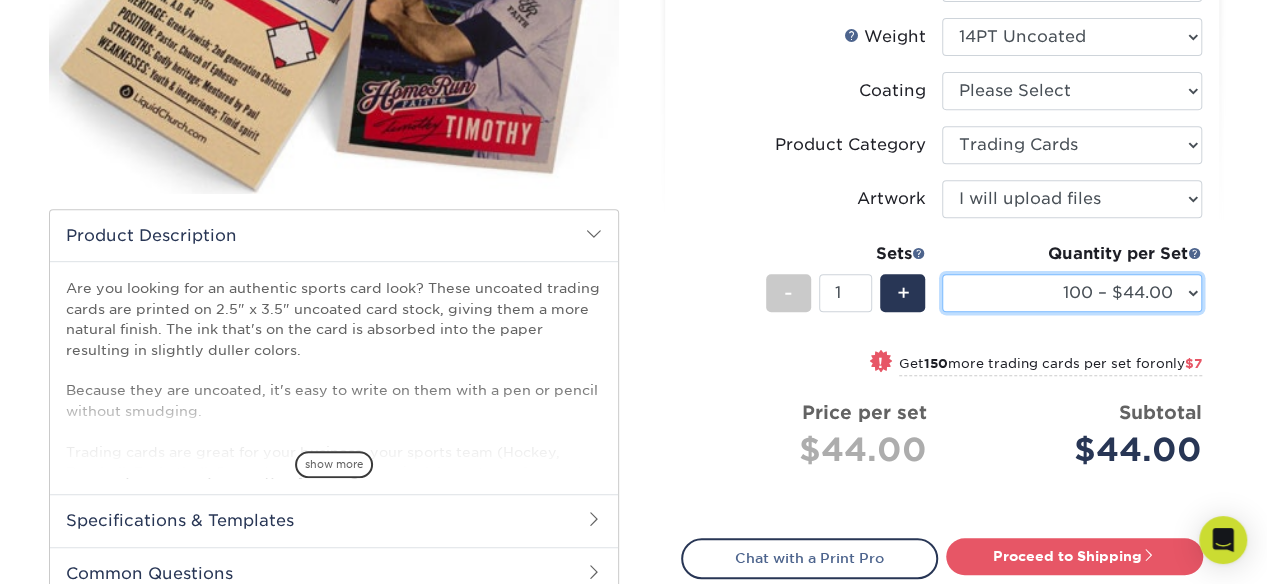 click on "100 – $44.00 250 – $51.00 500 – $54.00 1000 – $78.00 2500 – $148.00 5000 – $198.00 10000 – $380.00 15000 – $558.00 20000 – $745.00 25000 – $907.00" at bounding box center (1072, 293) 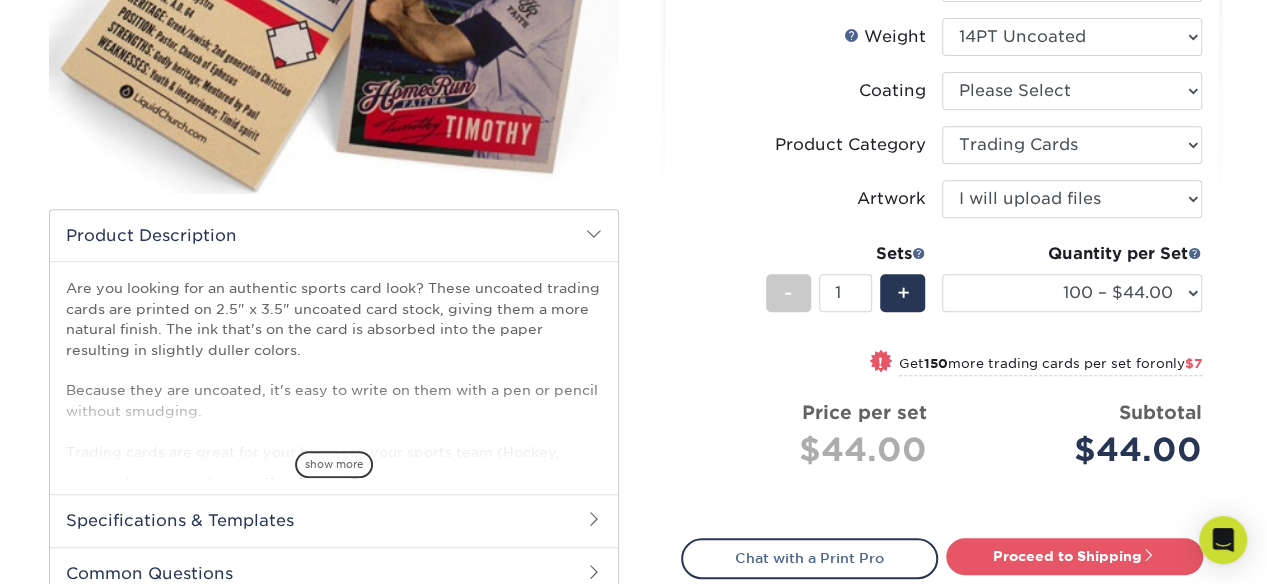 click on "Sets
-
1
+
Quantity per Set
100 – $44.00 250 – $51.00 500 – $54.00 1000 – $78.00 2500 – $148.00 5000 – $198.00 10000 – $380.00 15000 – $558.00 20000 – $745.00 25000 – $907.00" at bounding box center [942, 292] 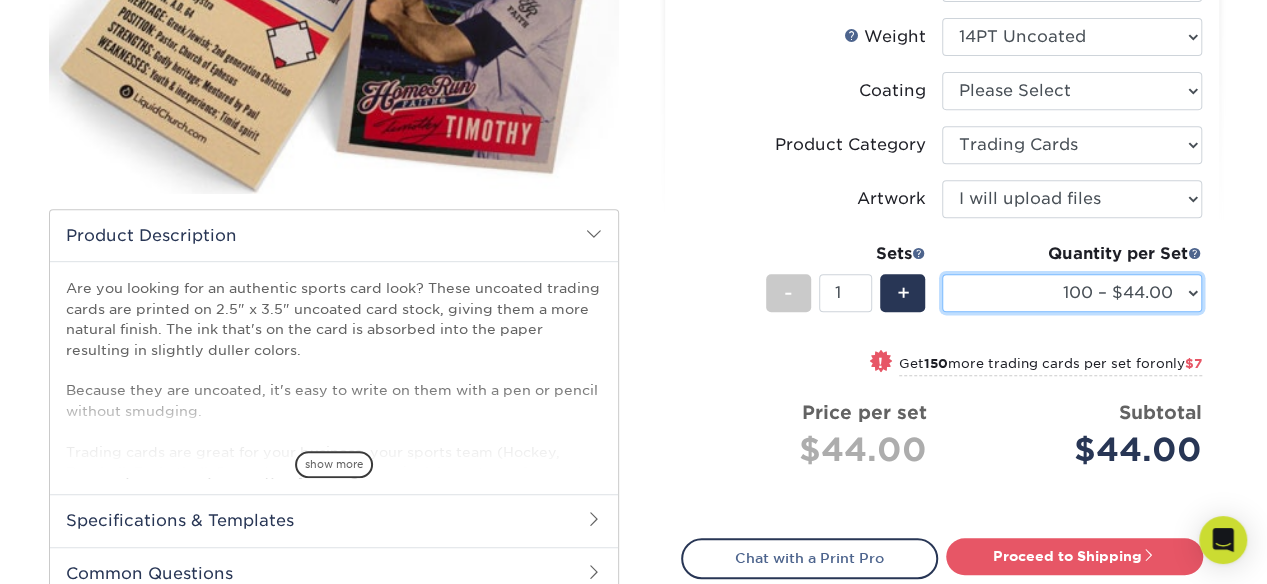 click on "100 – $44.00 250 – $51.00 500 – $54.00 1000 – $78.00 2500 – $148.00 5000 – $198.00 10000 – $380.00 15000 – $558.00 20000 – $745.00 25000 – $907.00" at bounding box center [1072, 293] 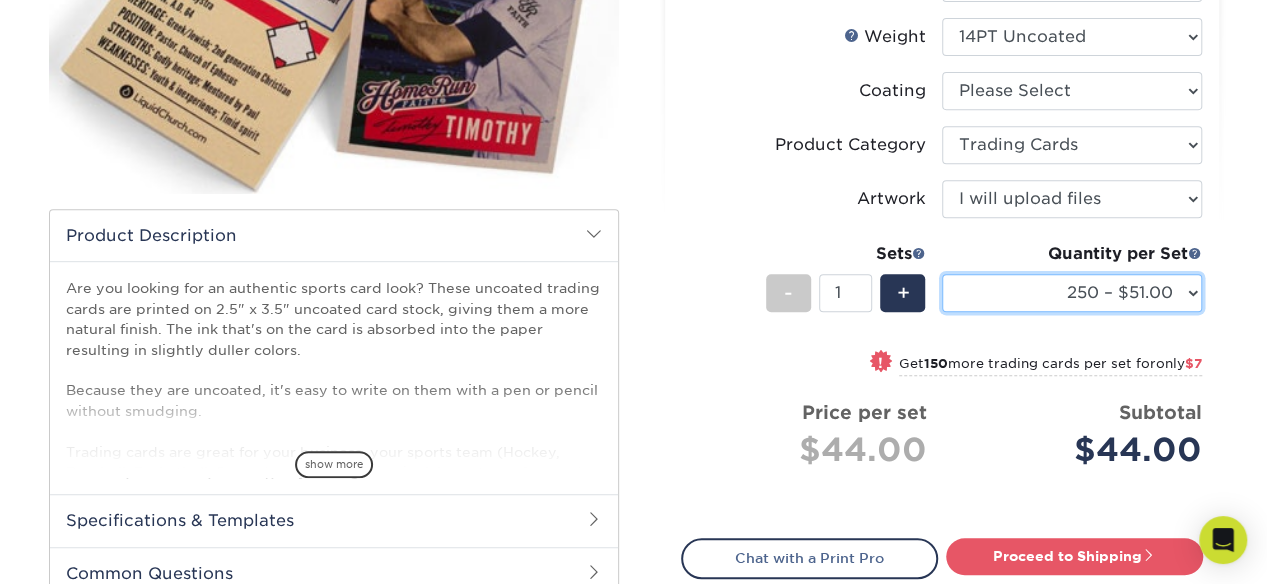 click on "100 – $44.00 250 – $51.00 500 – $54.00 1000 – $78.00 2500 – $148.00 5000 – $198.00 10000 – $380.00 15000 – $558.00 20000 – $745.00 25000 – $907.00" at bounding box center (1072, 293) 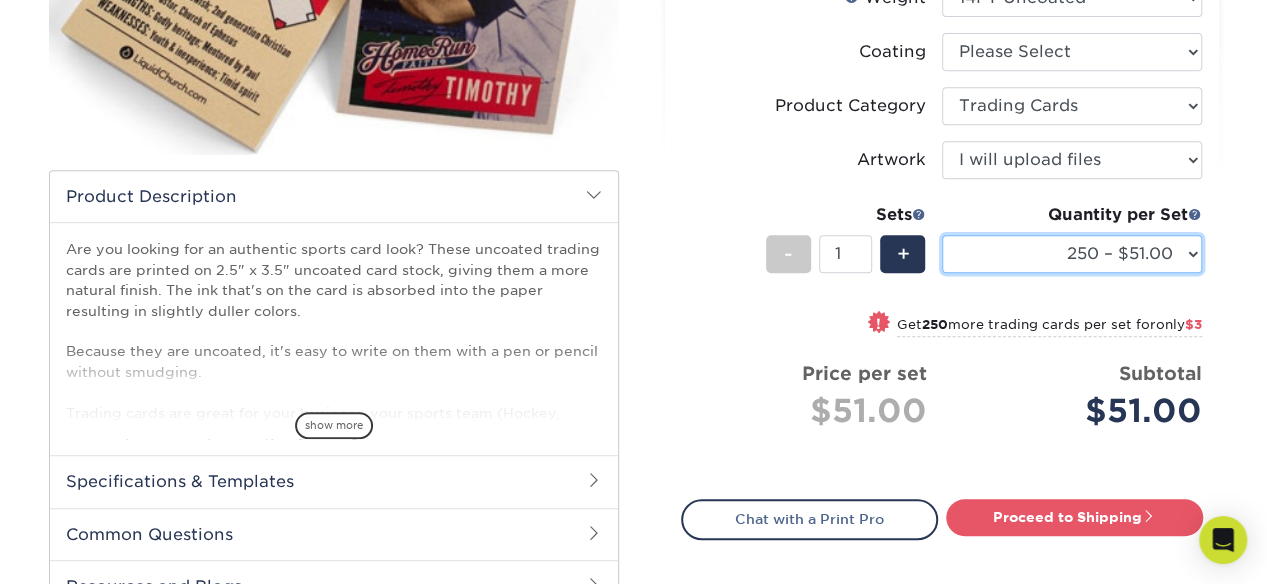 scroll, scrollTop: 500, scrollLeft: 0, axis: vertical 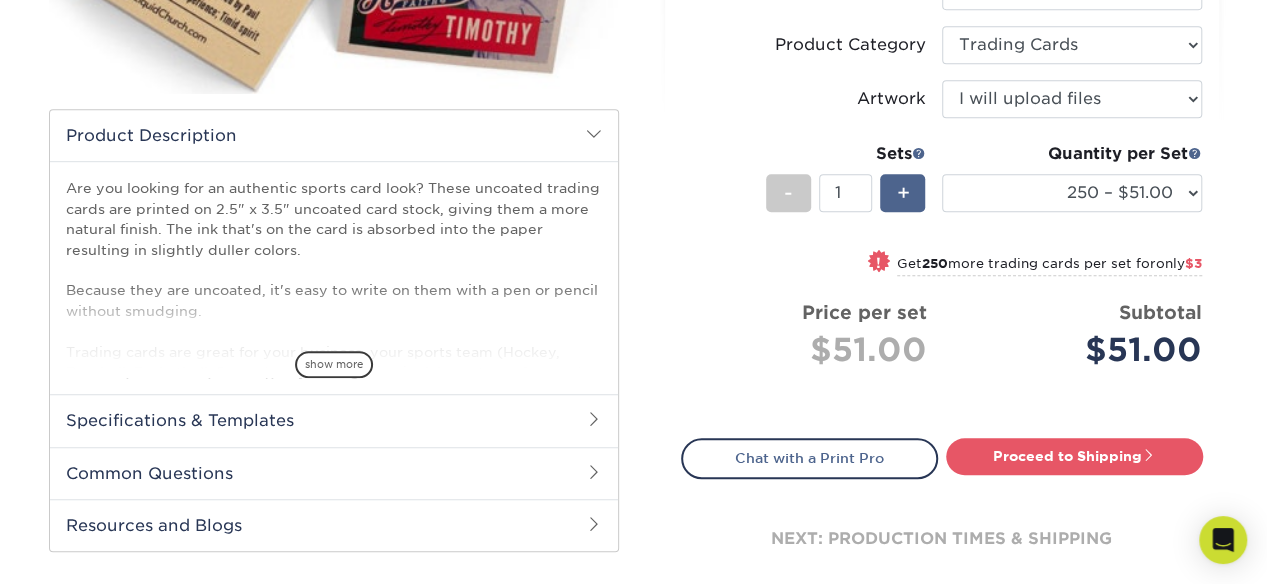click on "+" at bounding box center (902, 193) 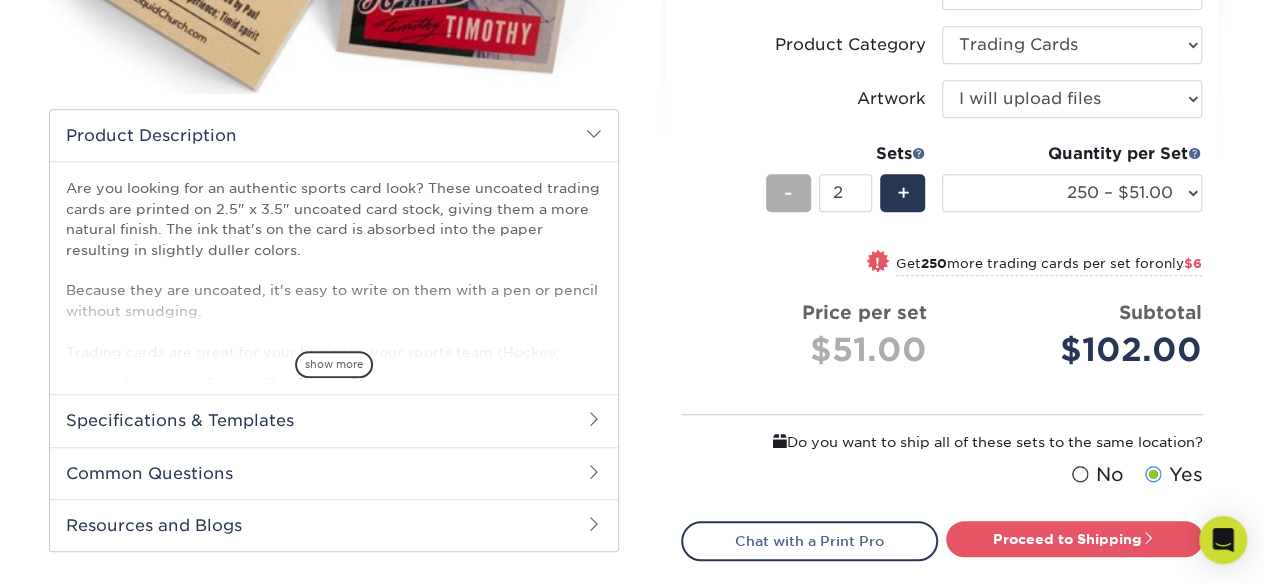 click on "-" at bounding box center (788, 193) 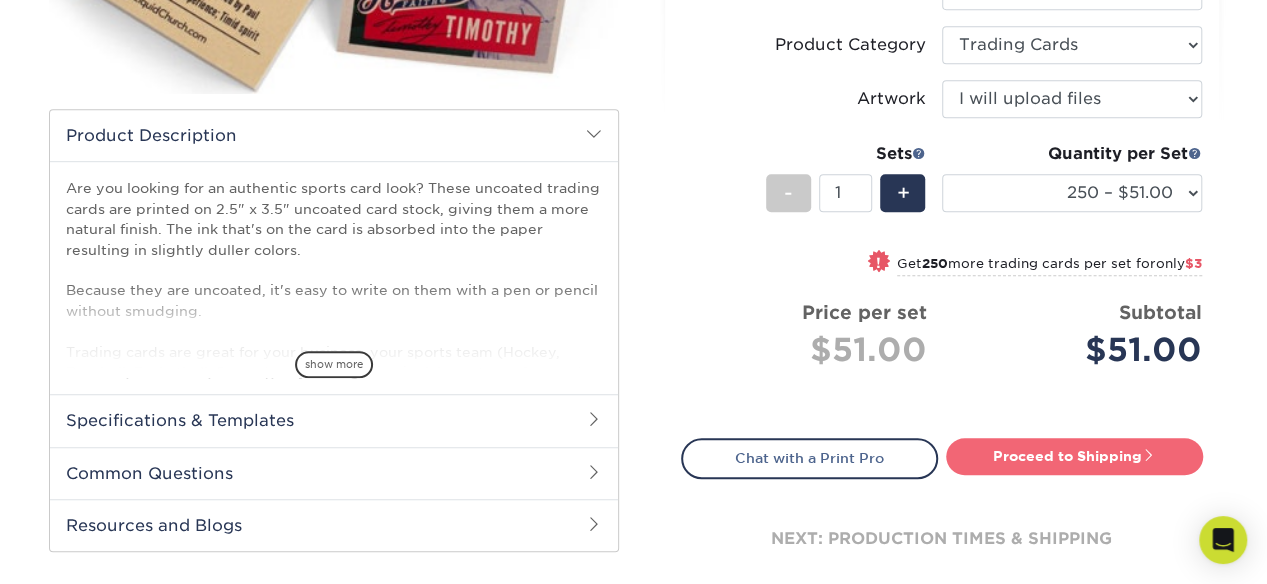 click on "Proceed to Shipping" at bounding box center (1074, 456) 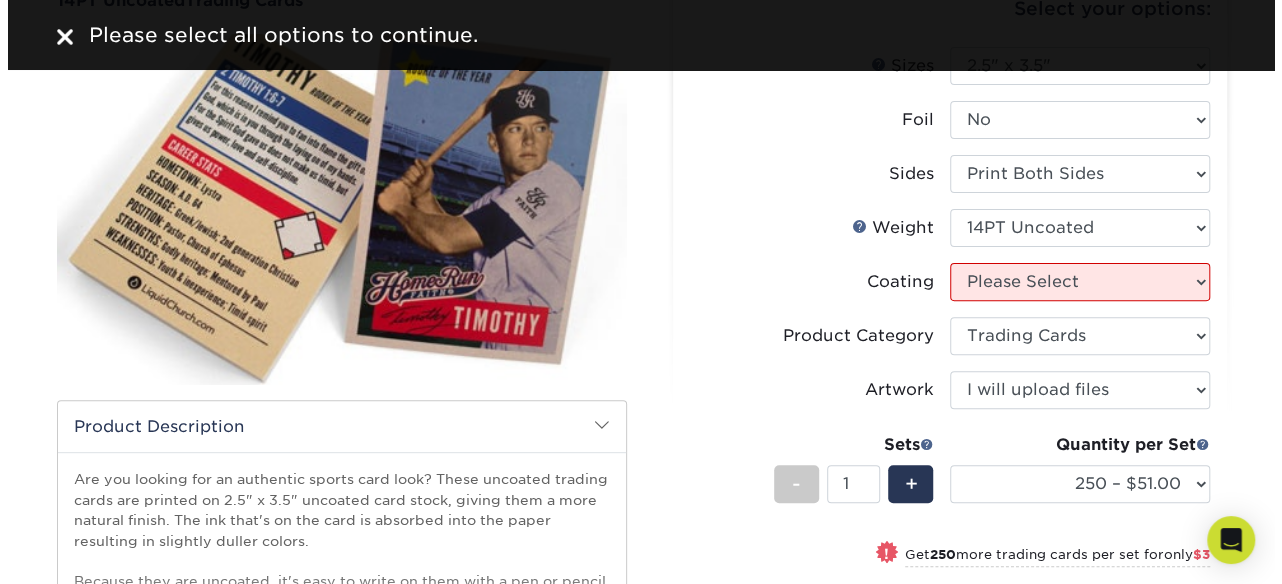 scroll, scrollTop: 200, scrollLeft: 0, axis: vertical 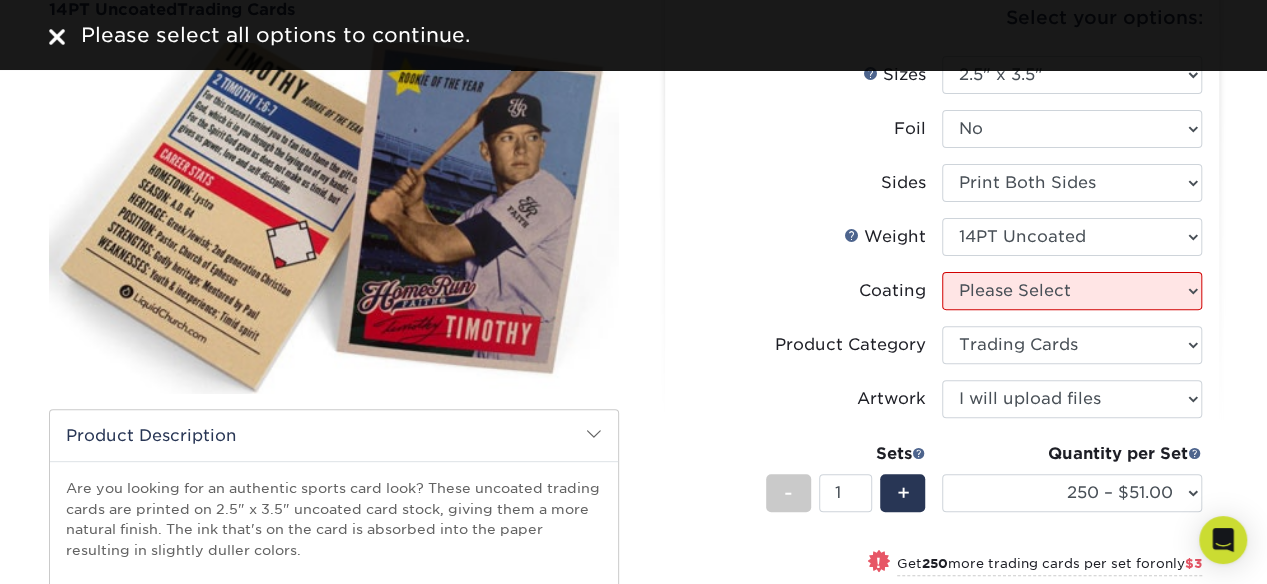 click on "Weight Help Weight
Please Select 14PT Uncoated" at bounding box center (942, 245) 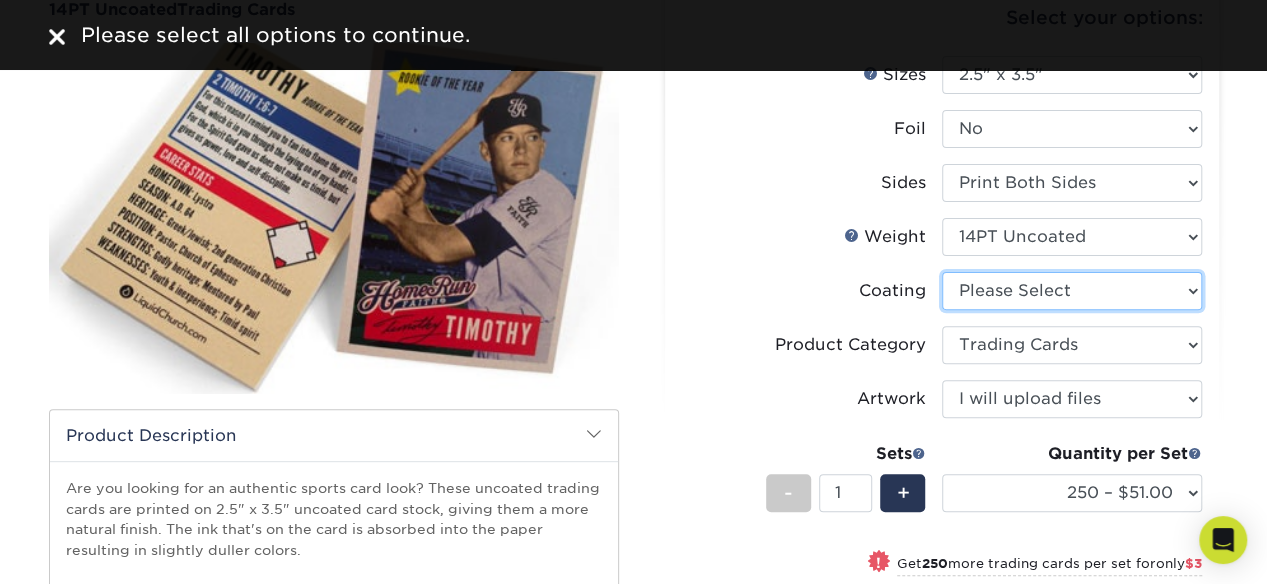 click at bounding box center (1072, 291) 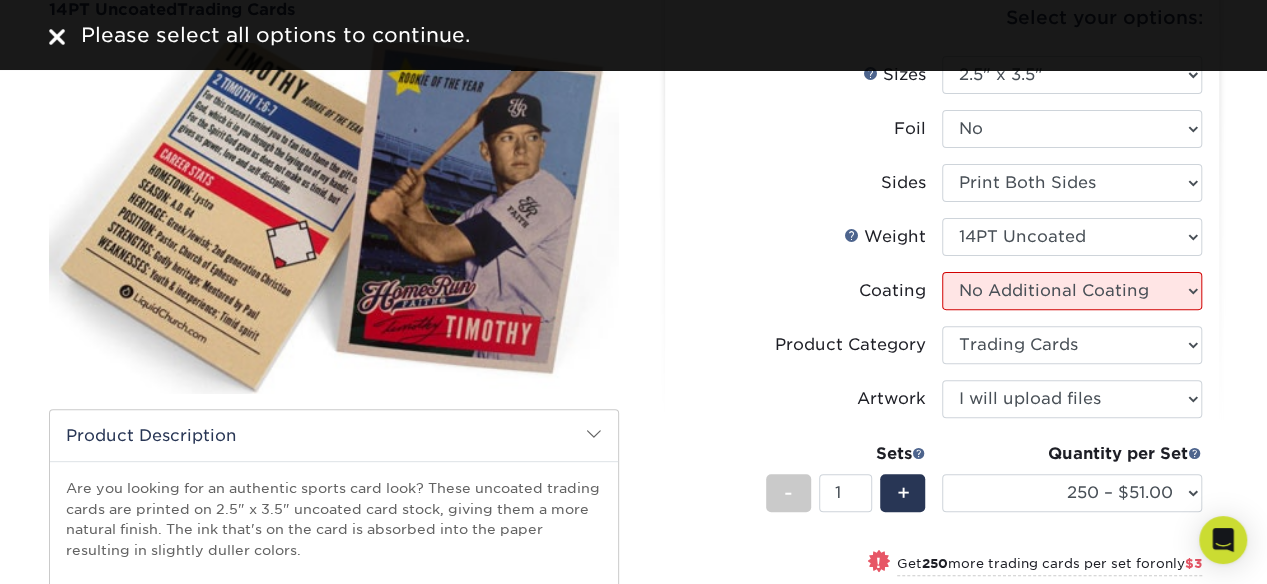 click at bounding box center [1072, 291] 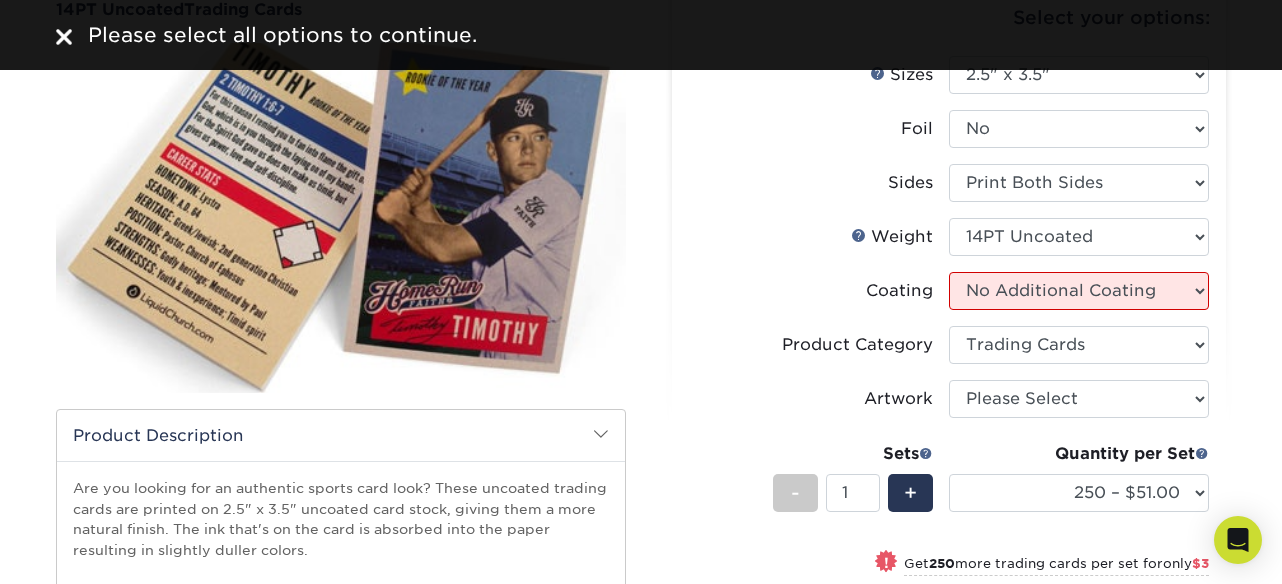 select on "-1" 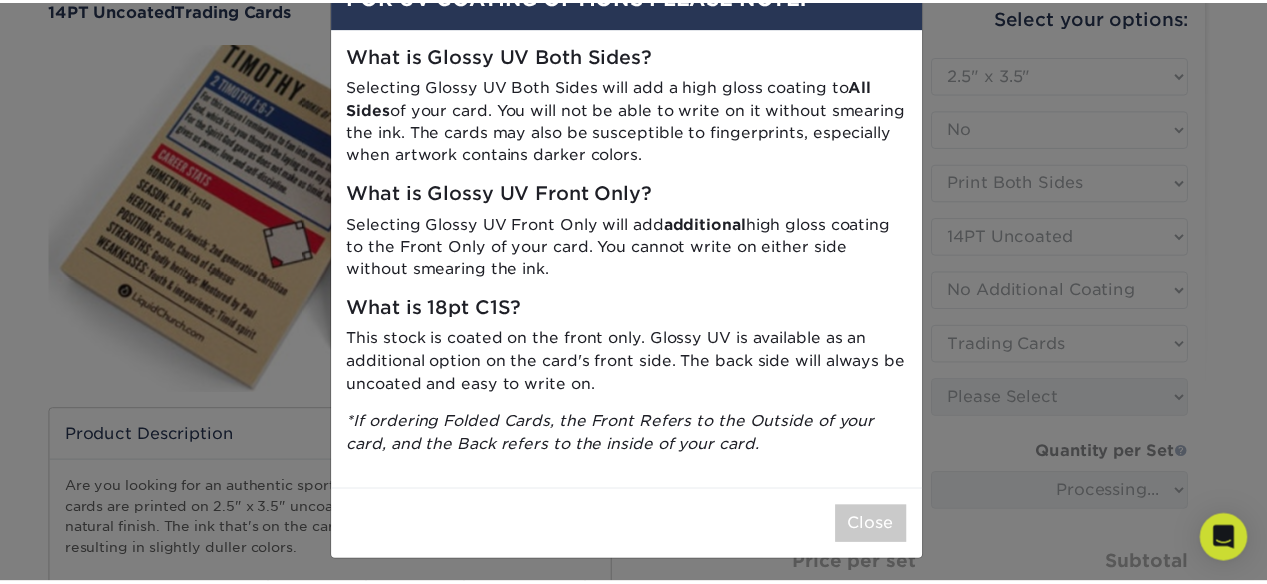 scroll, scrollTop: 68, scrollLeft: 0, axis: vertical 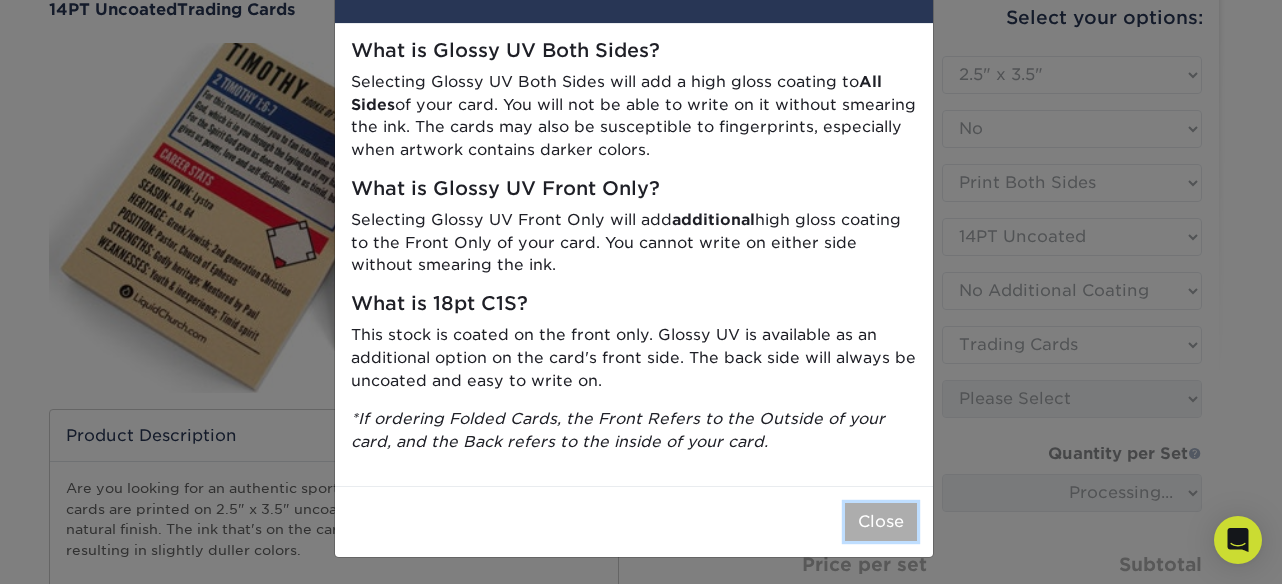 click on "Close" at bounding box center (881, 522) 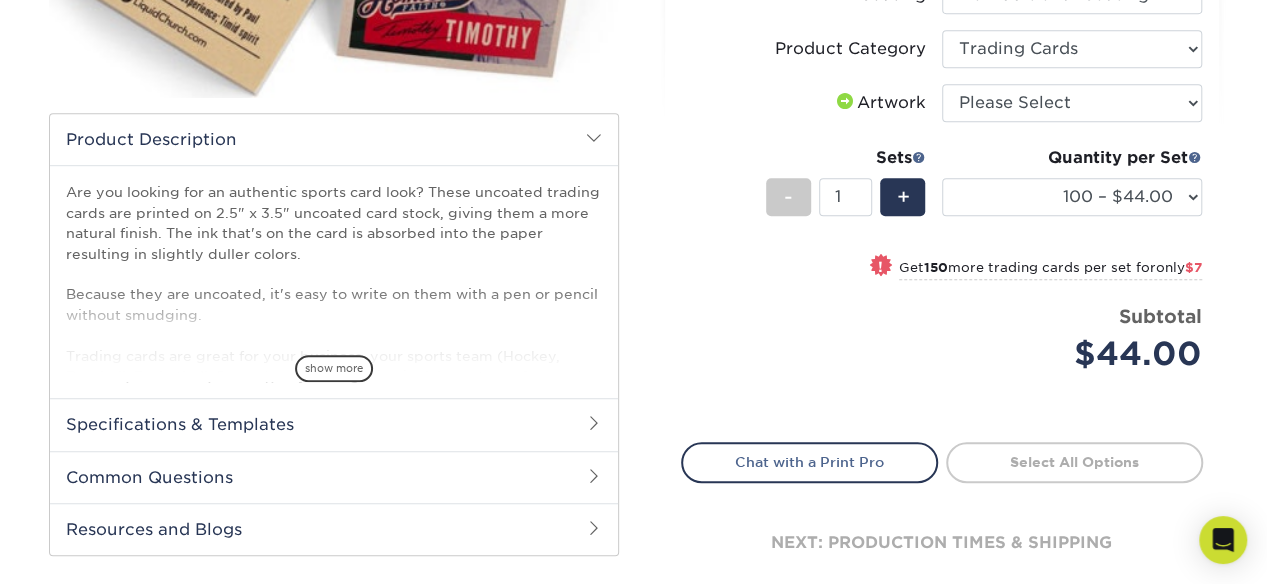 scroll, scrollTop: 500, scrollLeft: 0, axis: vertical 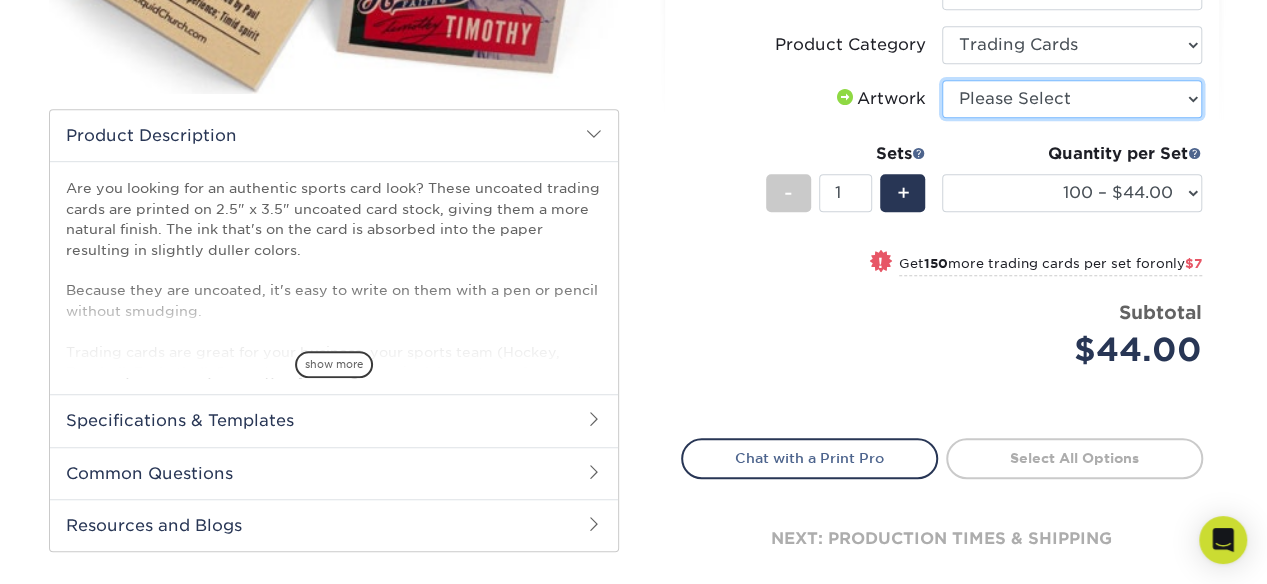 click on "Please Select I will upload files I need a design - $100" at bounding box center [1072, 99] 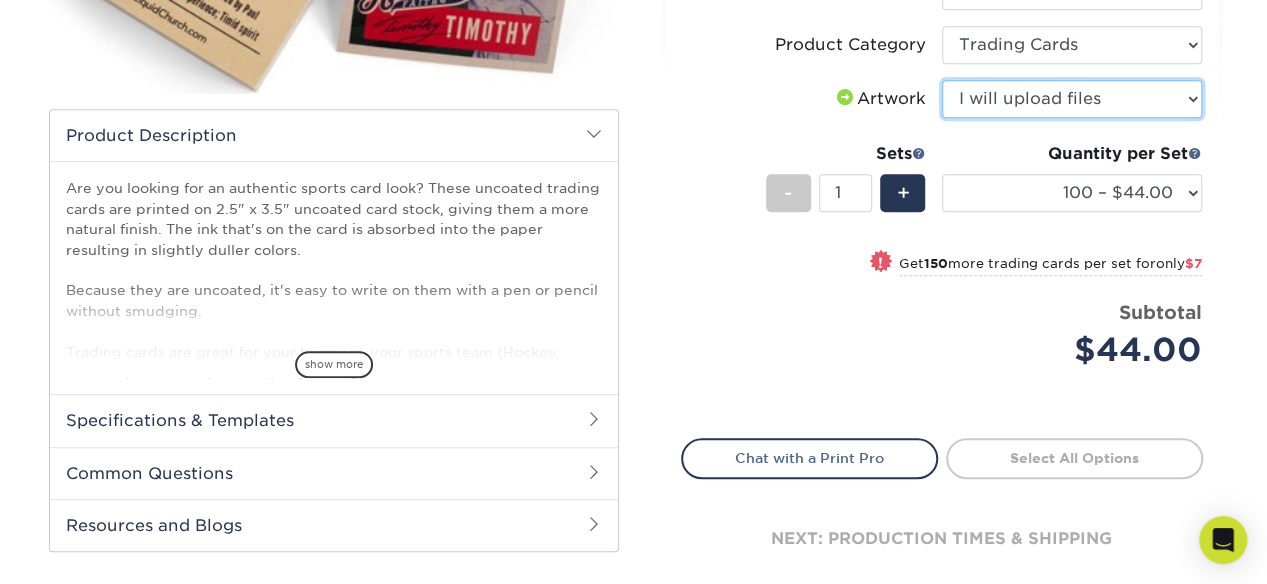 click on "Please Select I will upload files I need a design - $100" at bounding box center (1072, 99) 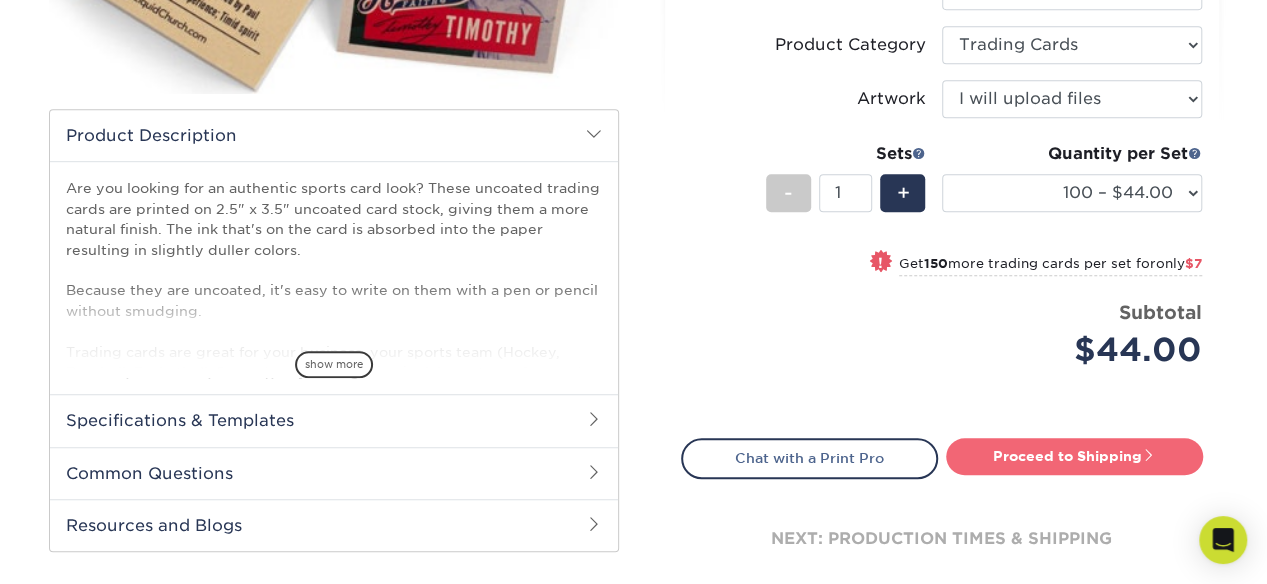 click on "Proceed to Shipping" at bounding box center (1074, 456) 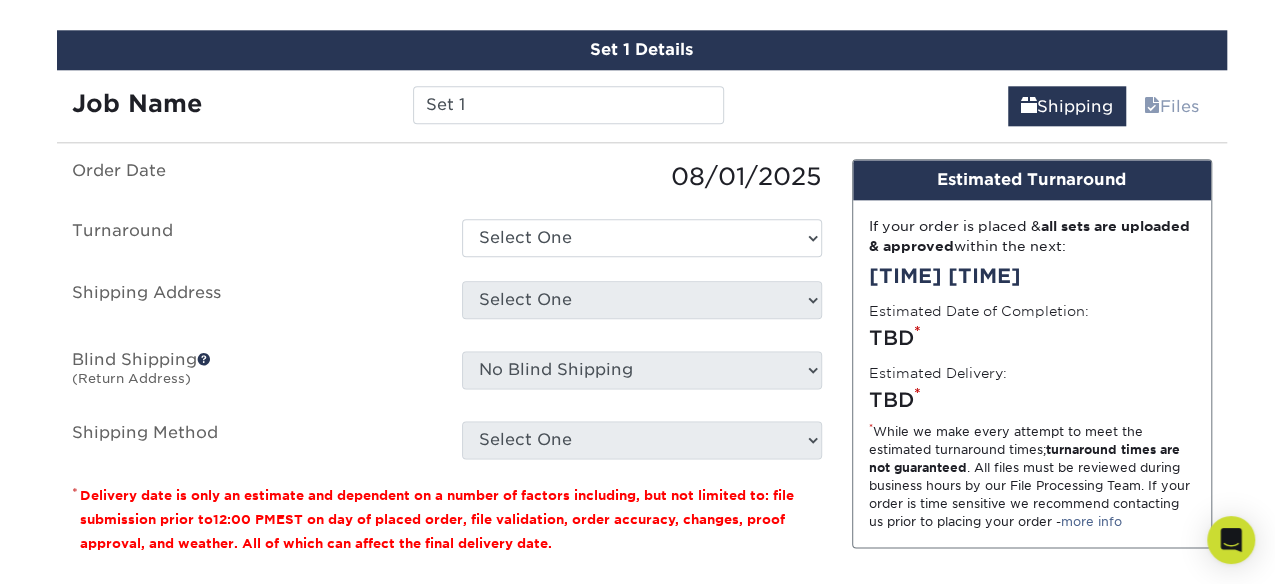 scroll, scrollTop: 1092, scrollLeft: 0, axis: vertical 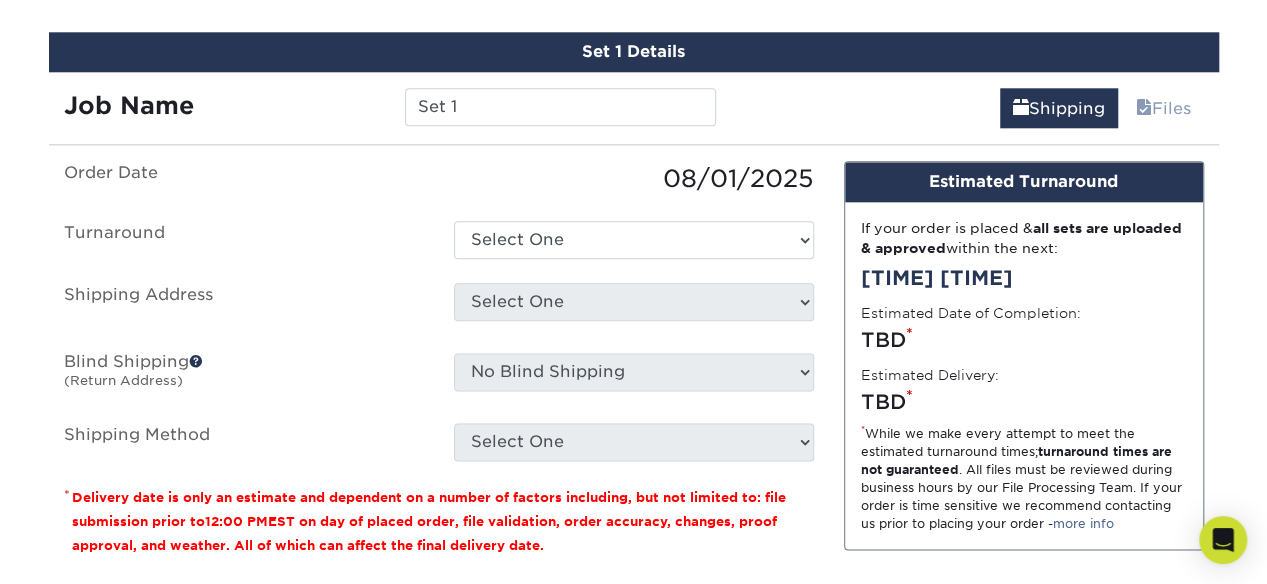 click on "Set 1 Details
Job Name
Set 1
Shipping
Files
You've choosen mailing services! If you have a  csv  address list please upload it in the next section.
Order Date
[DATE]
Turnaround
Select One 2-4 Business Days 2 Day Next Business Day
Shipping Address
Select One
+ Add New Address
- Login
Blind Shipping  (Return Address) *" at bounding box center [634, 350] 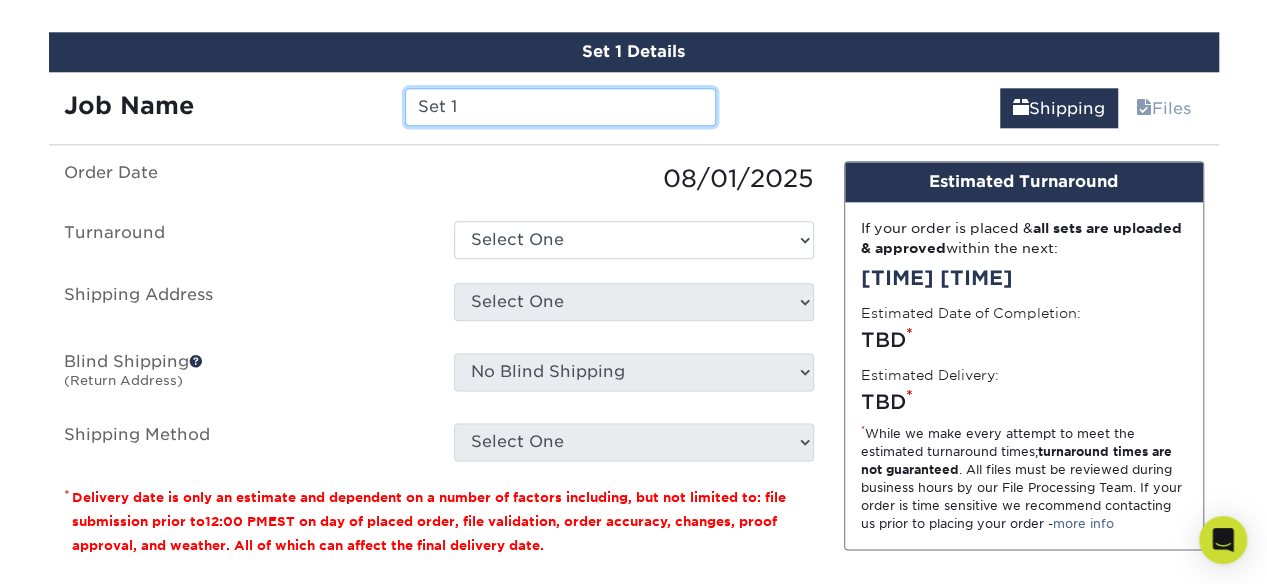 click on "Set 1" at bounding box center [560, 107] 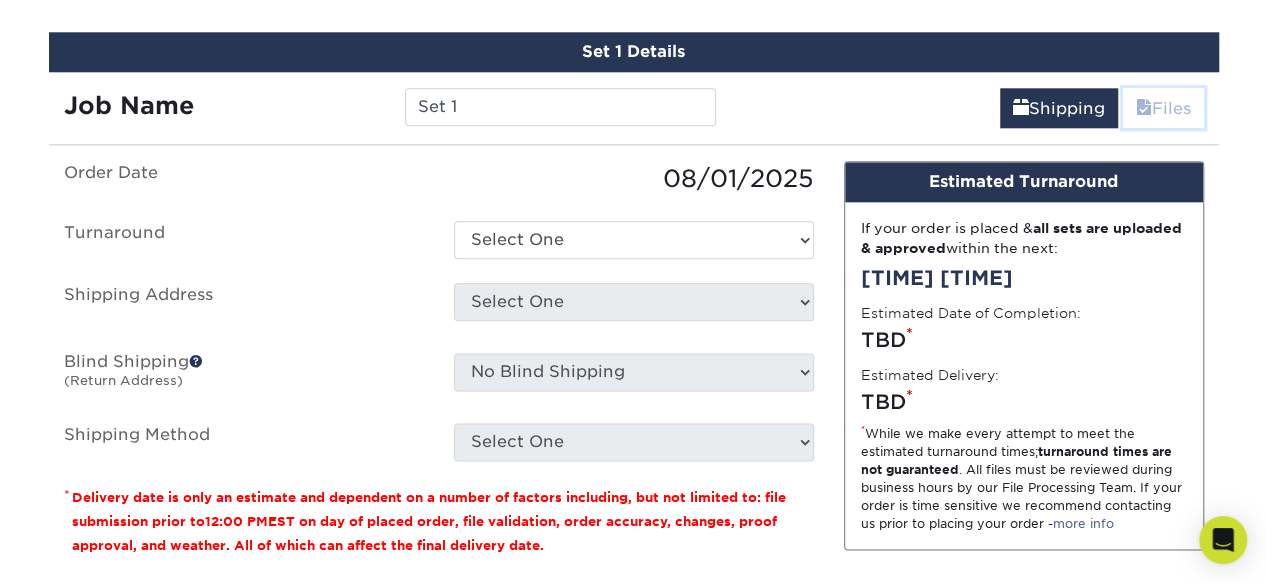 click on "Files" at bounding box center (1163, 108) 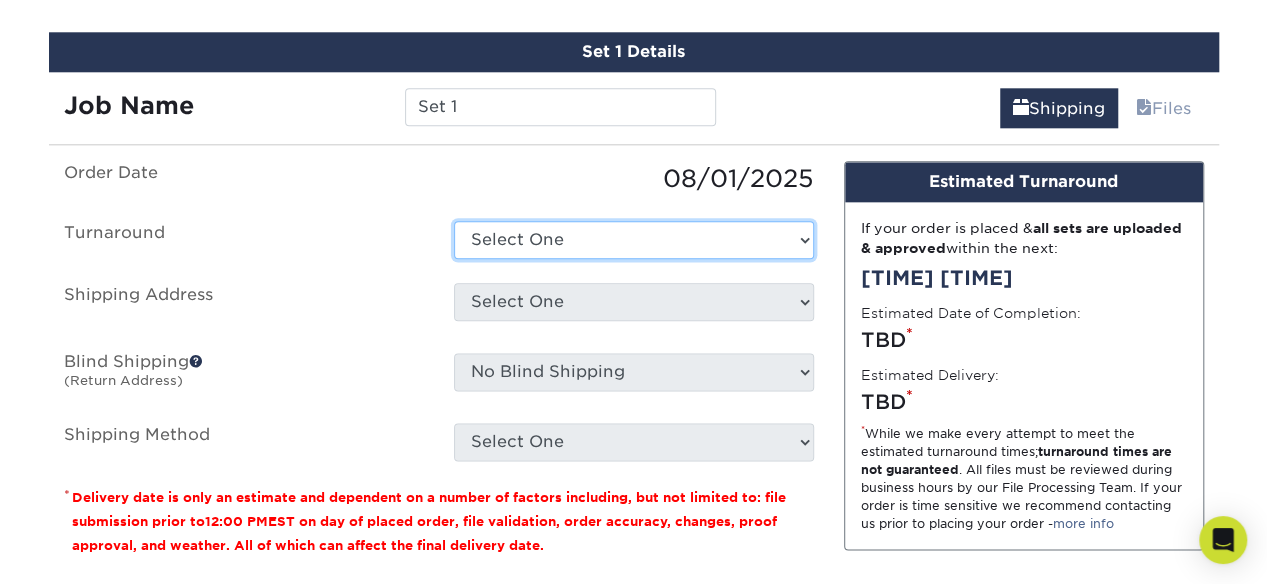 click on "Select One 2-4 Business Days 2 Day Next Business Day" at bounding box center [634, 240] 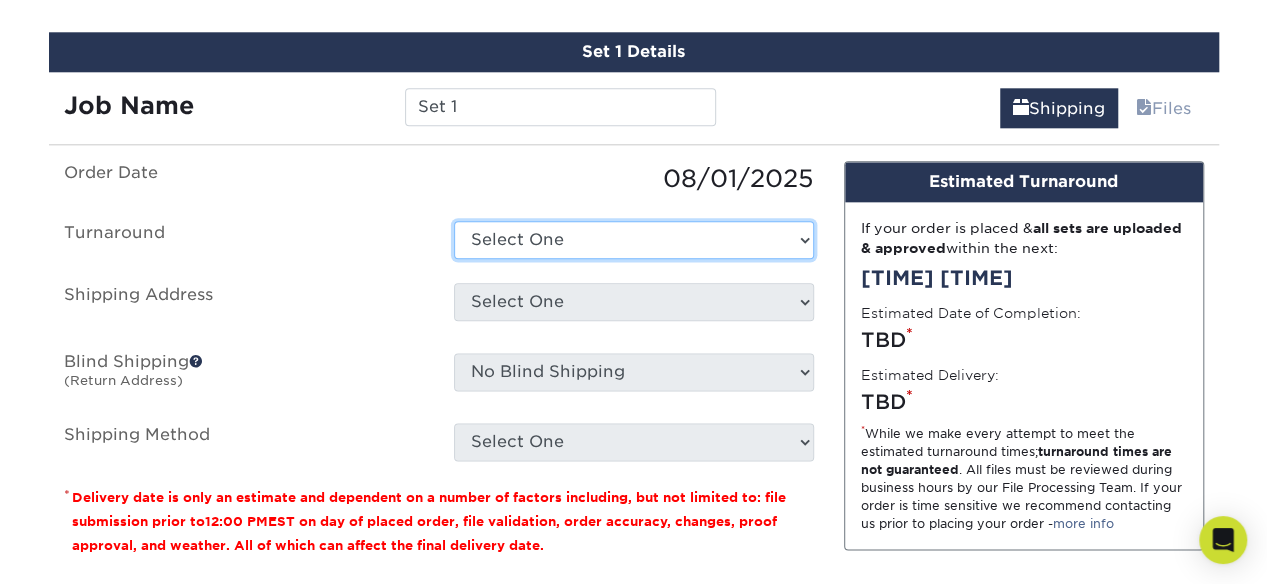 select on "0cf973fe-bf75-479b-b69a-df131477f2d6" 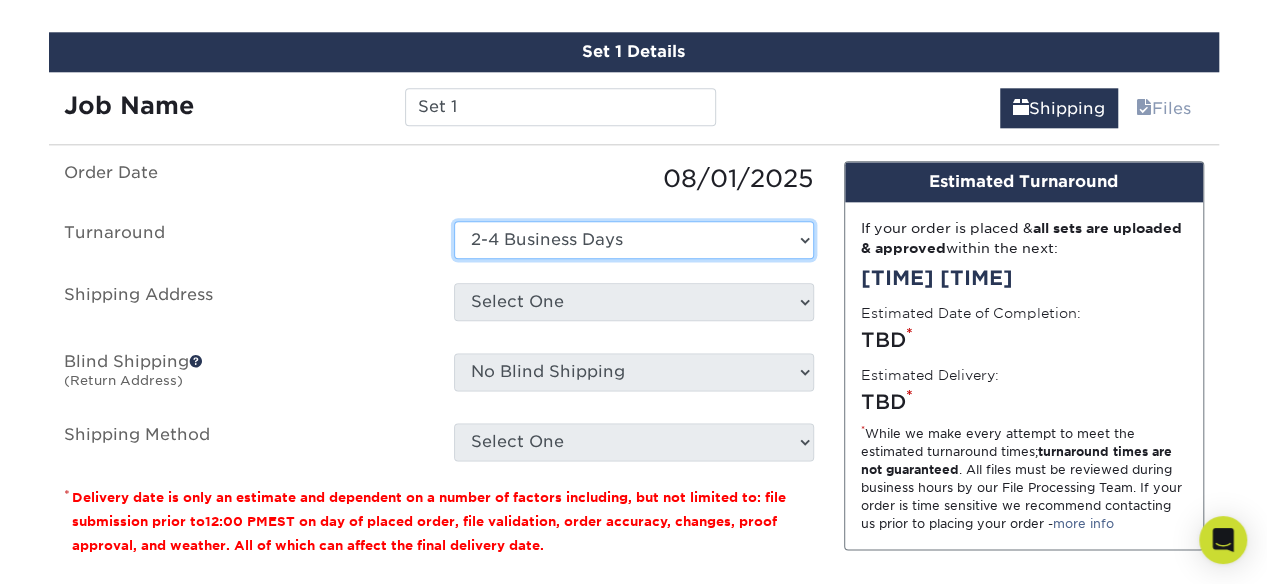 click on "Select One 2-4 Business Days 2 Day Next Business Day" at bounding box center (634, 240) 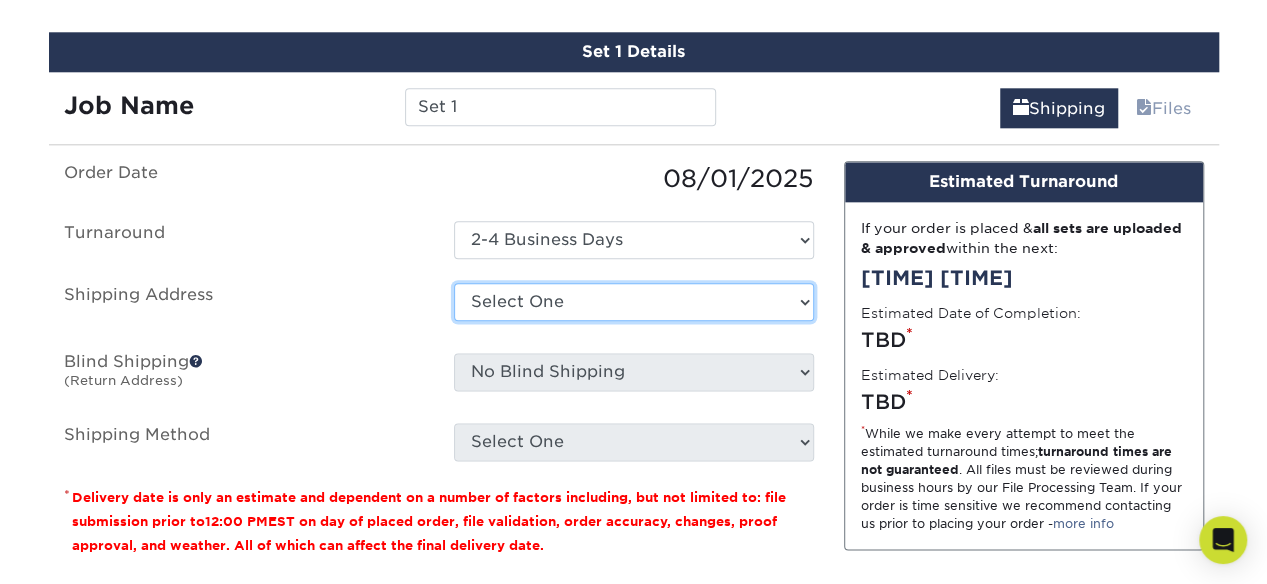 click on "Select One
+ Add New Address
- Login" at bounding box center [634, 302] 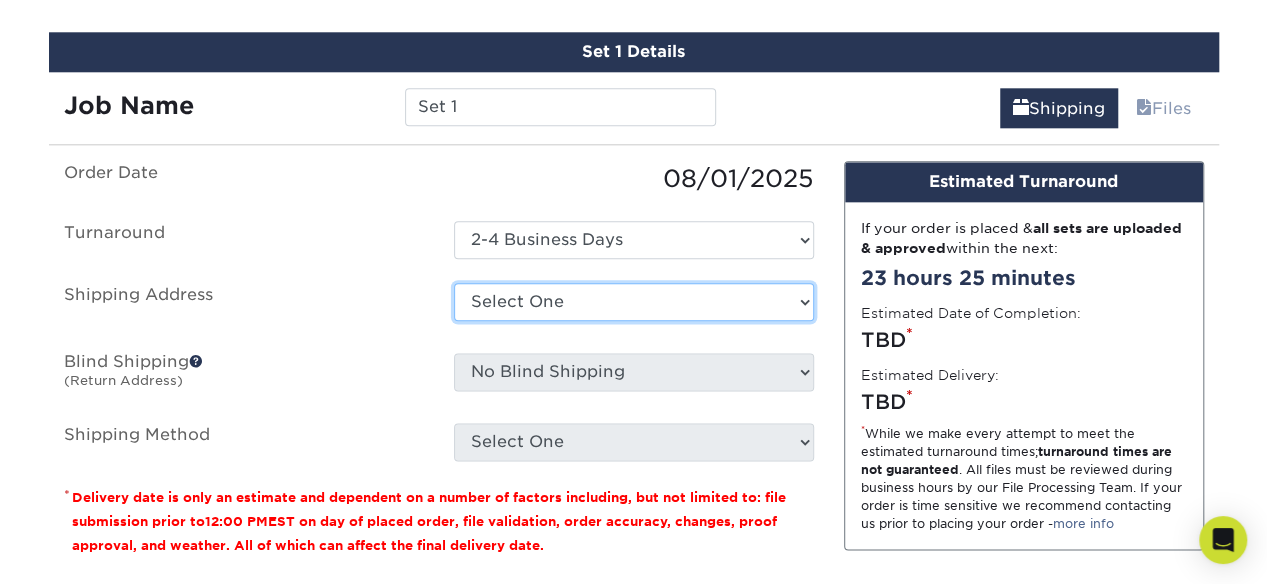 select on "newaddress" 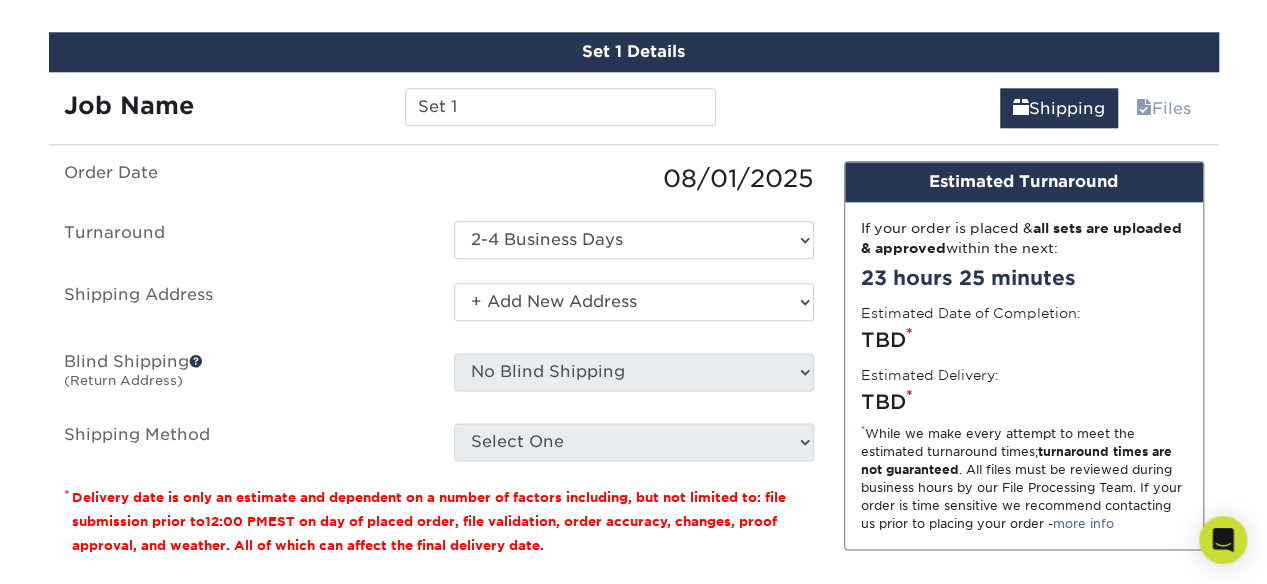 click on "Select One
+ Add New Address
- Login" at bounding box center [634, 302] 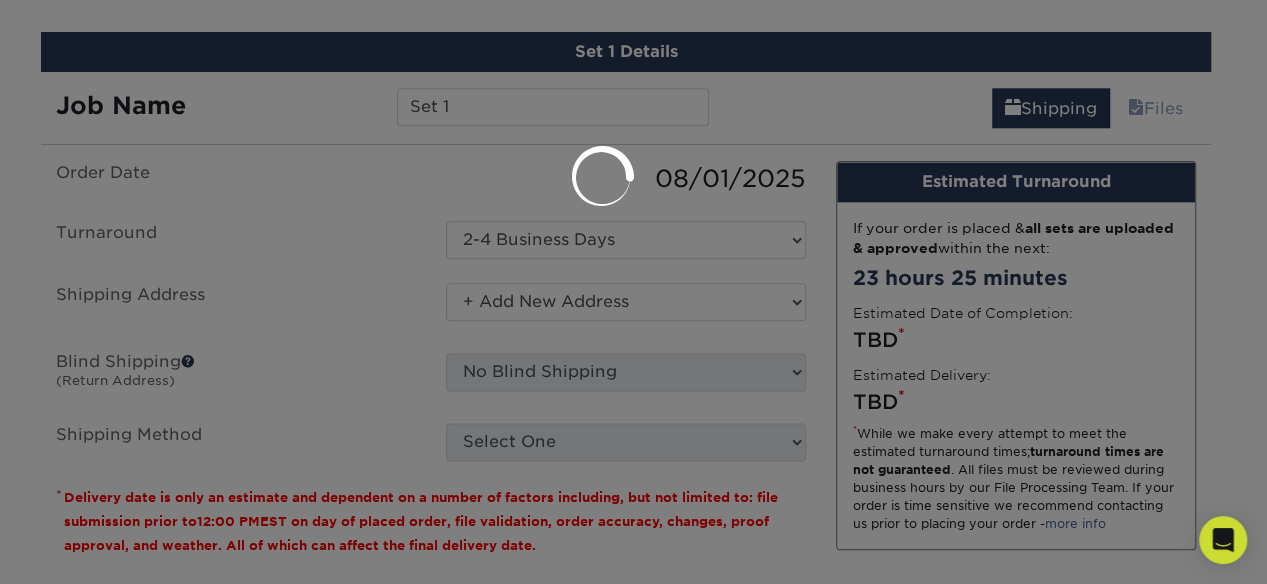 scroll, scrollTop: 0, scrollLeft: 0, axis: both 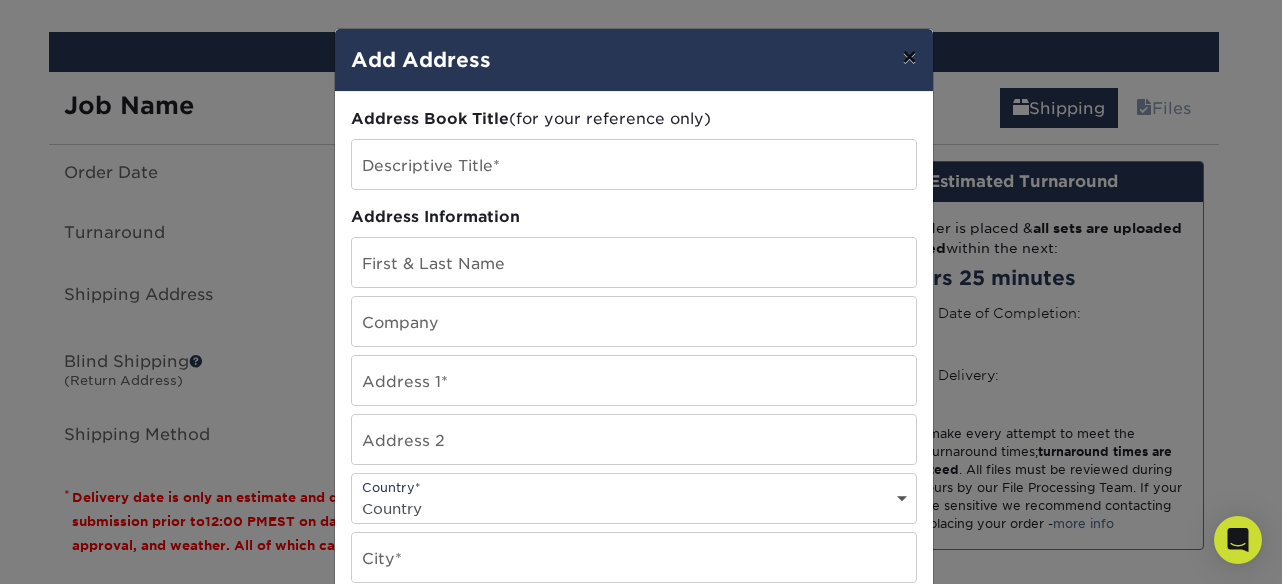 drag, startPoint x: 909, startPoint y: 59, endPoint x: 868, endPoint y: 2, distance: 70.21396 